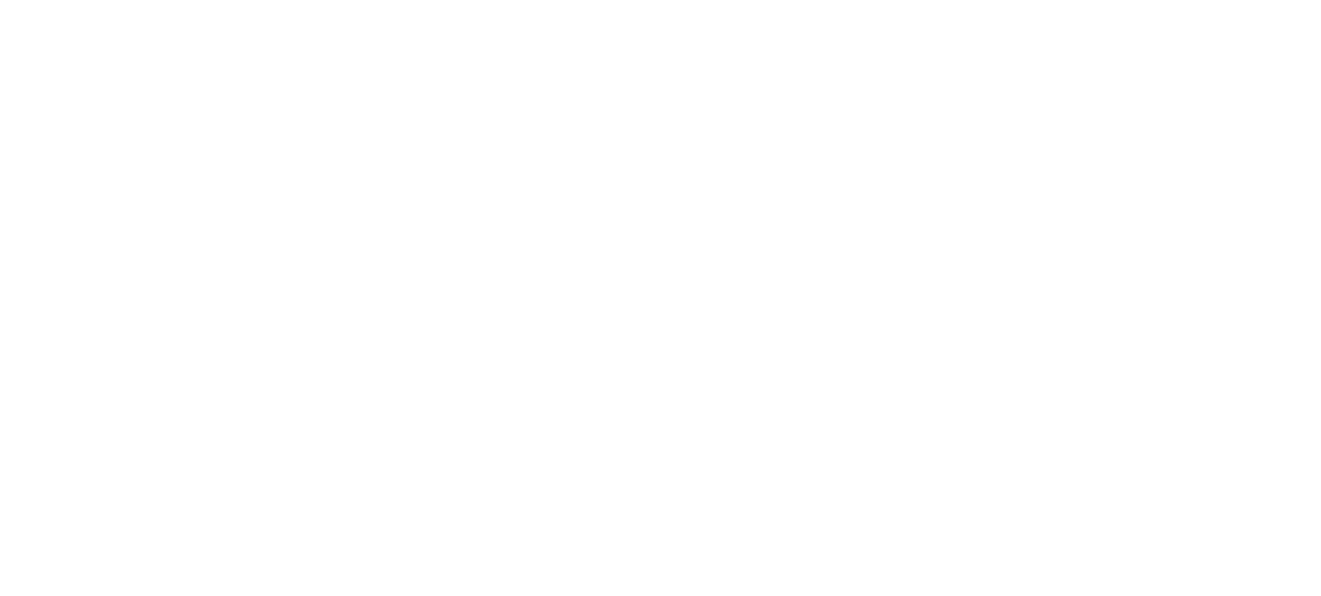 scroll, scrollTop: 0, scrollLeft: 0, axis: both 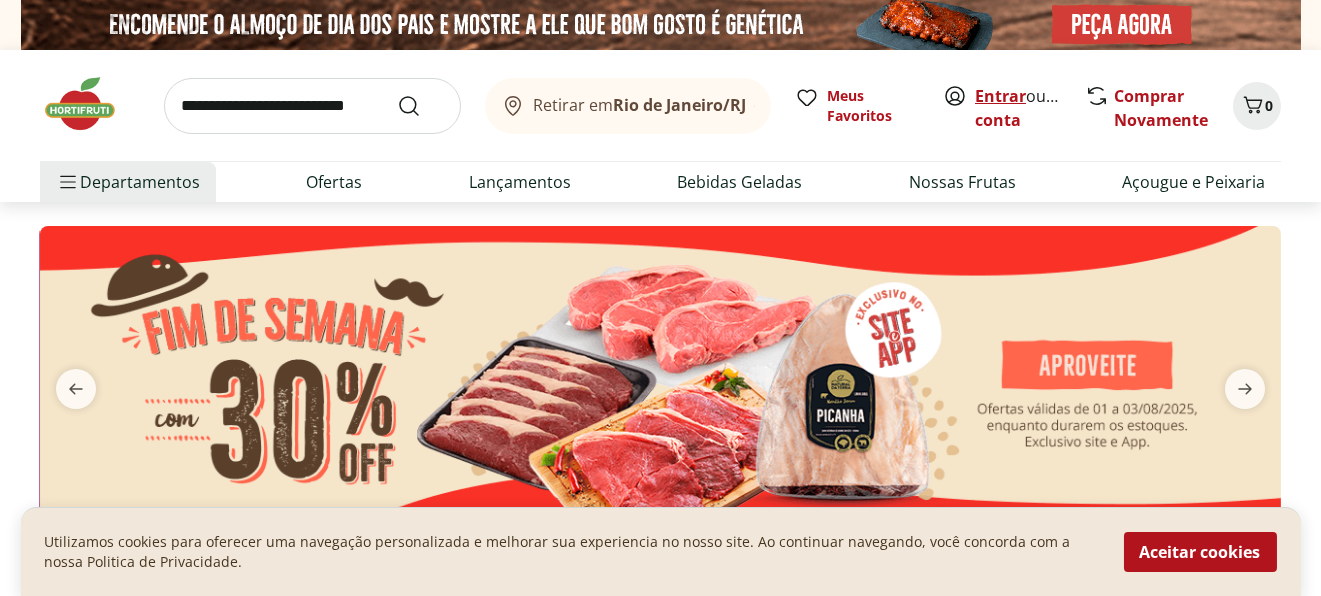 click on "Entrar" at bounding box center [1000, 96] 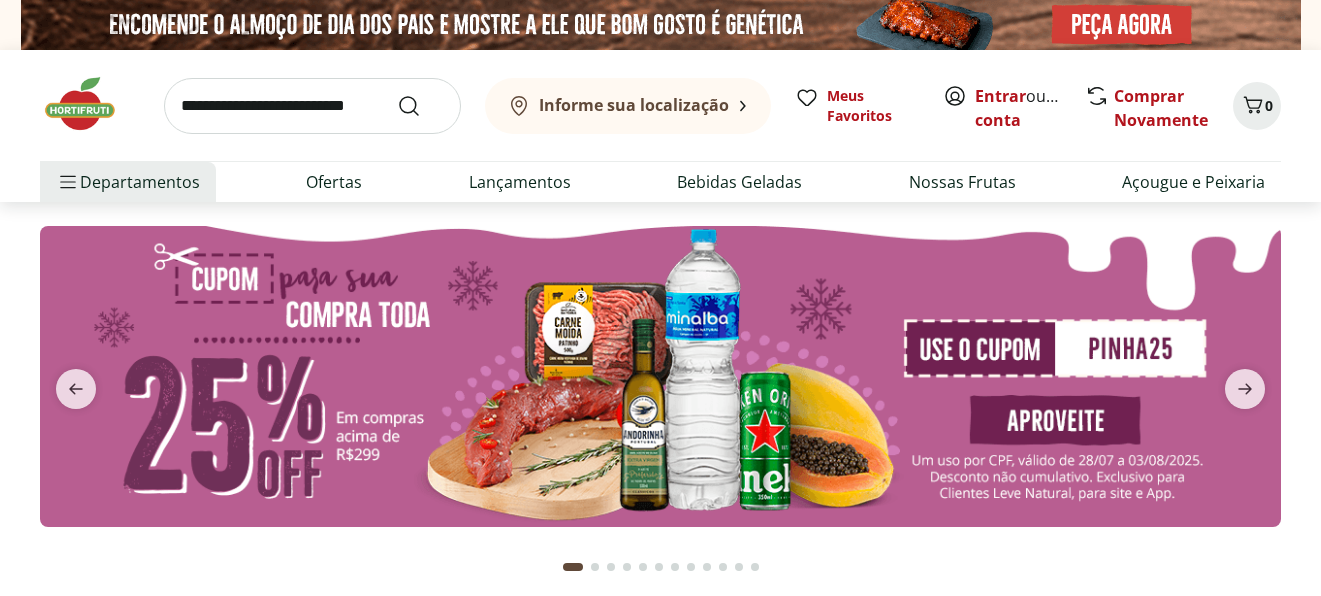 scroll, scrollTop: 0, scrollLeft: 0, axis: both 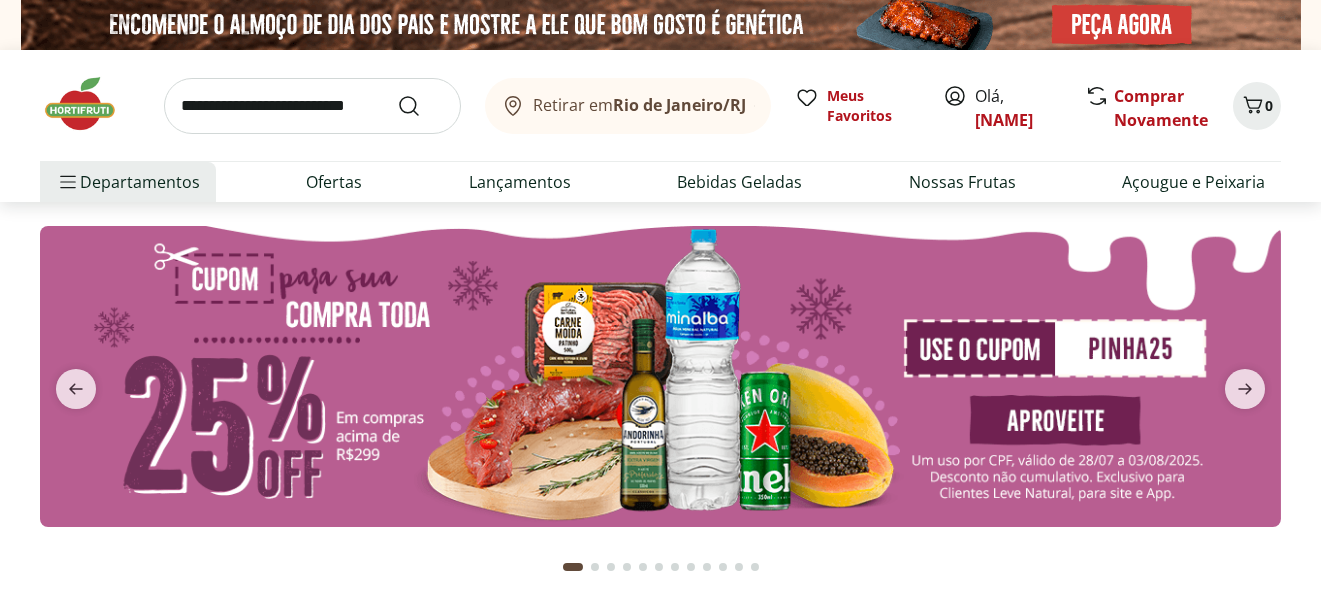 click at bounding box center [312, 106] 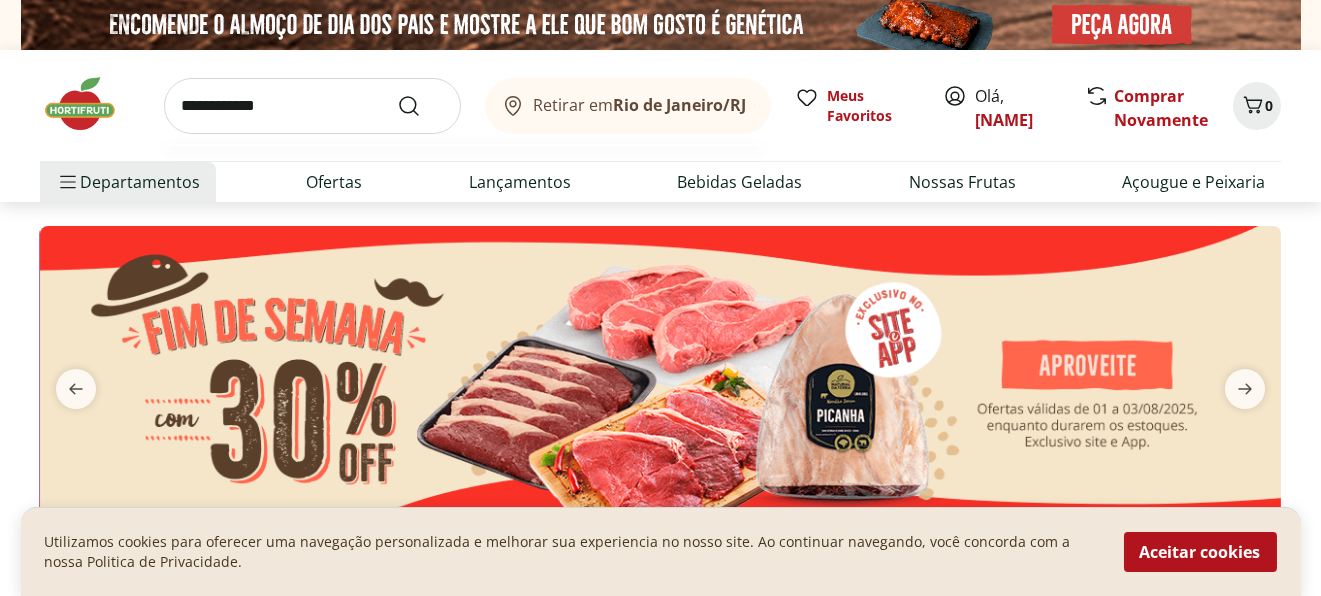 type on "**********" 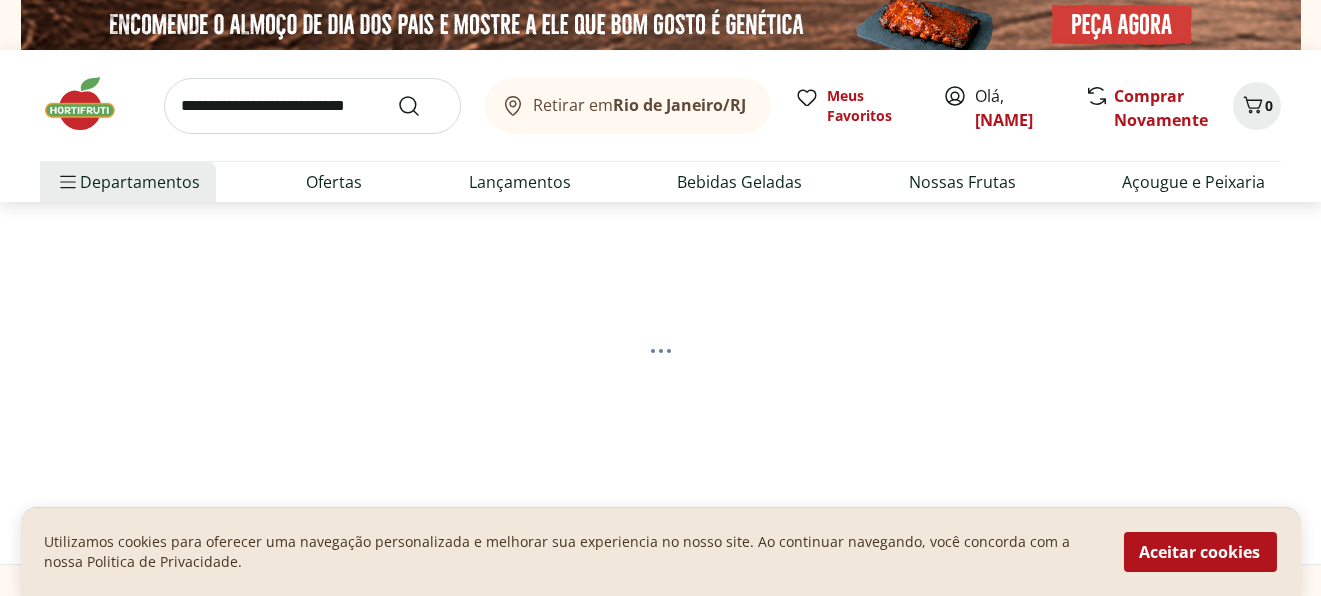 select on "**********" 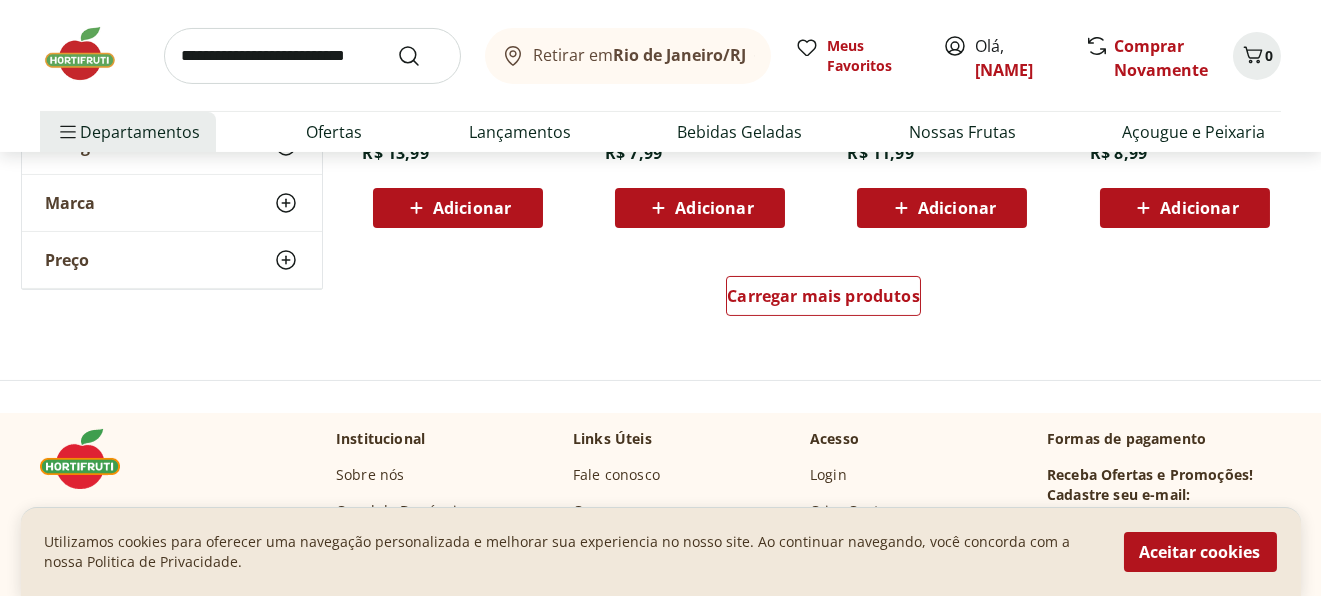 scroll, scrollTop: 1499, scrollLeft: 0, axis: vertical 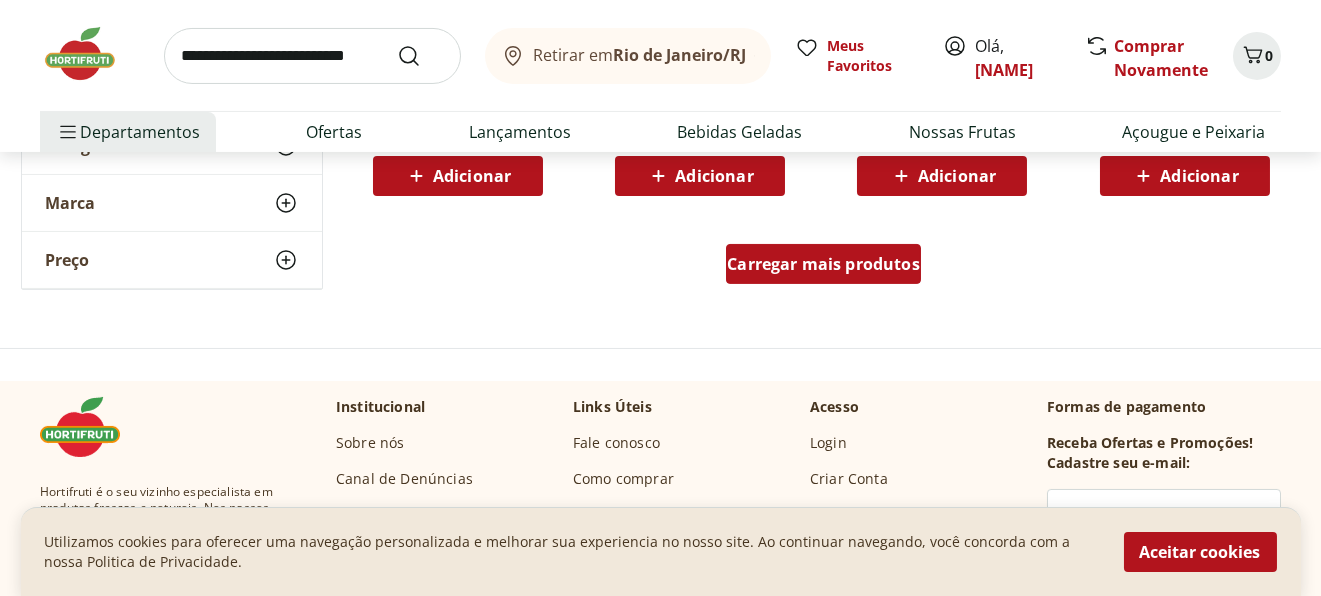 click on "Carregar mais produtos" at bounding box center [823, 264] 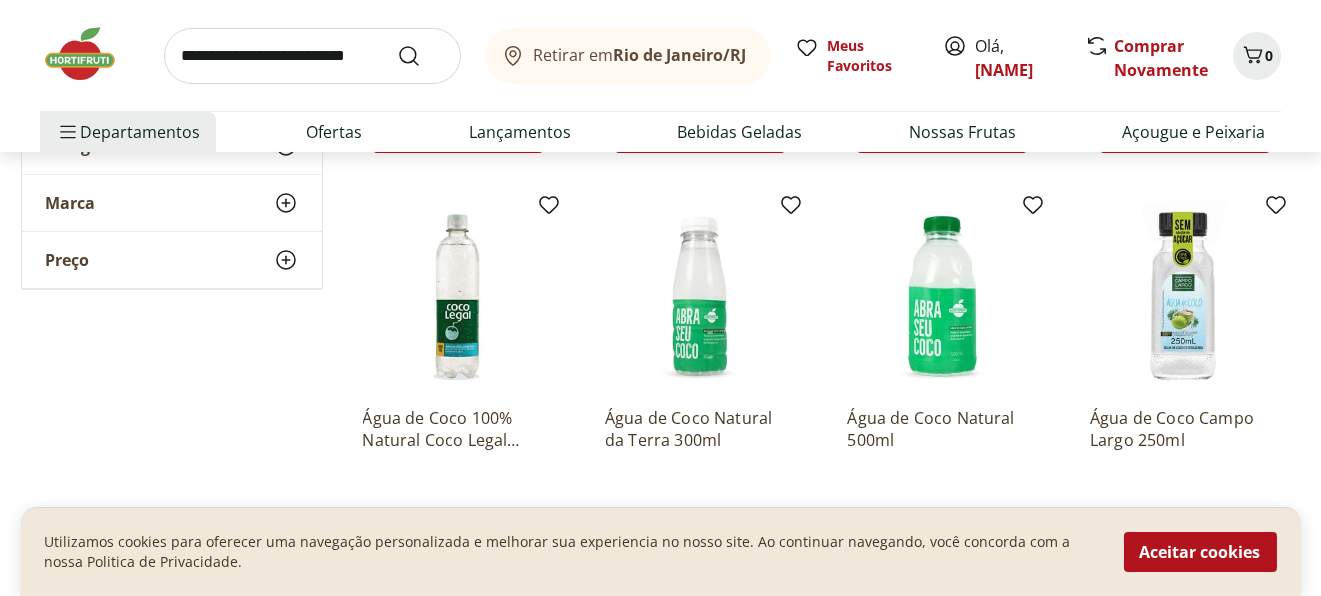 scroll, scrollTop: 1099, scrollLeft: 0, axis: vertical 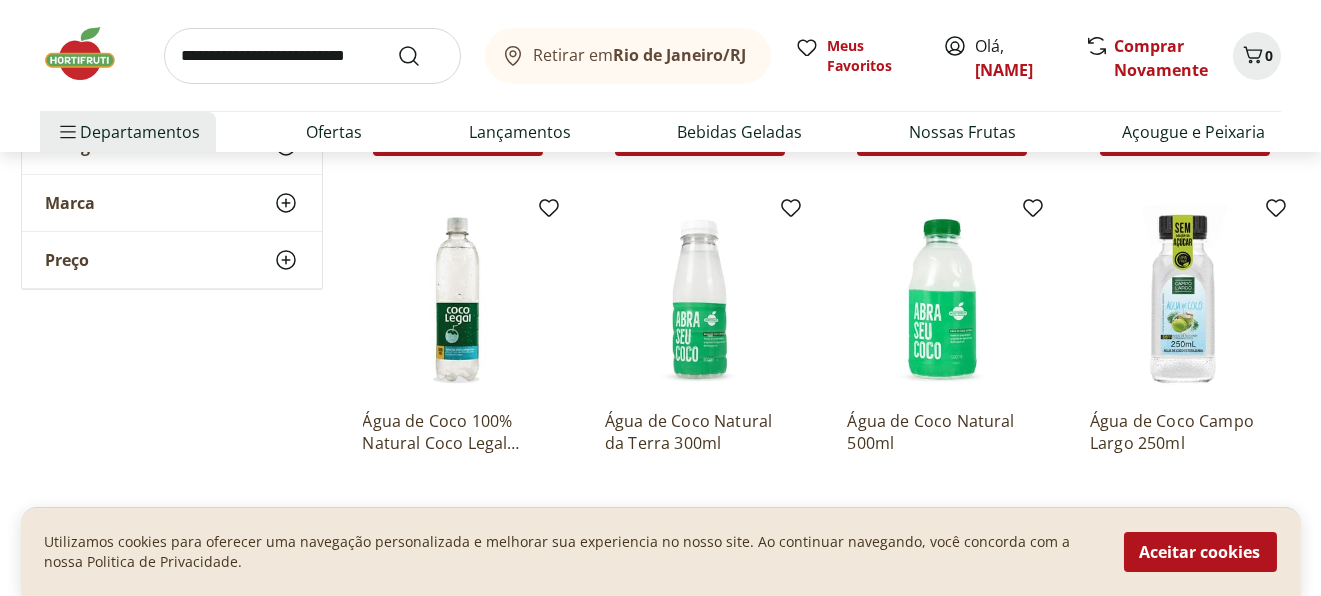 click at bounding box center [458, 299] 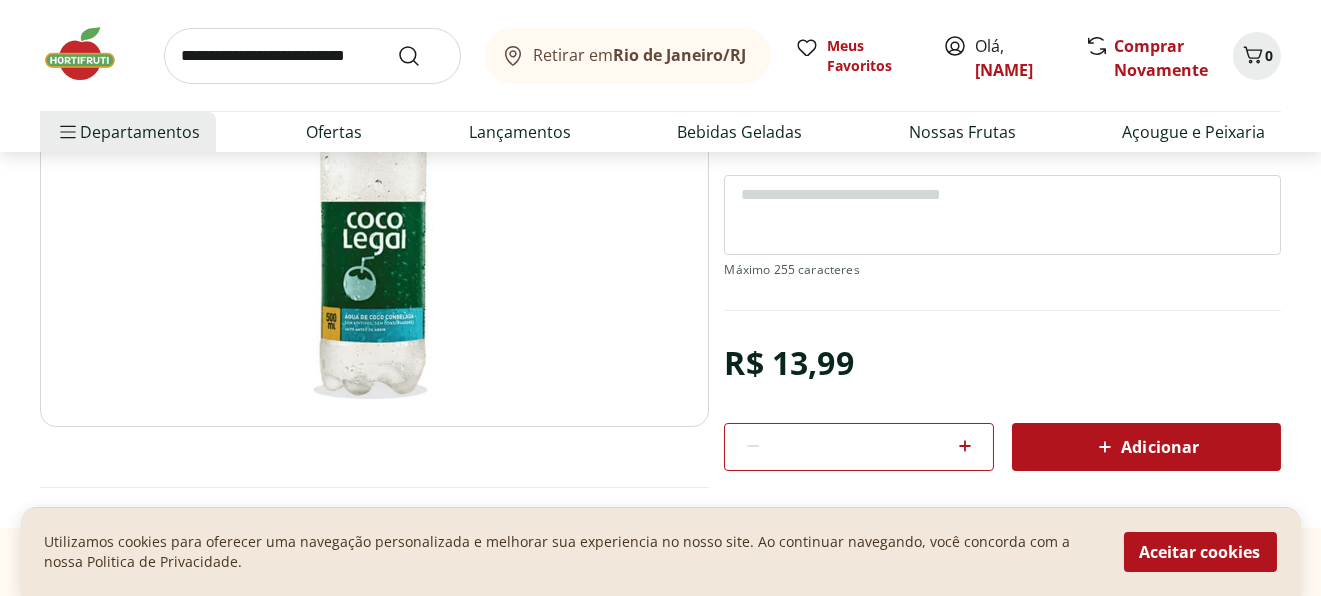 scroll, scrollTop: 400, scrollLeft: 0, axis: vertical 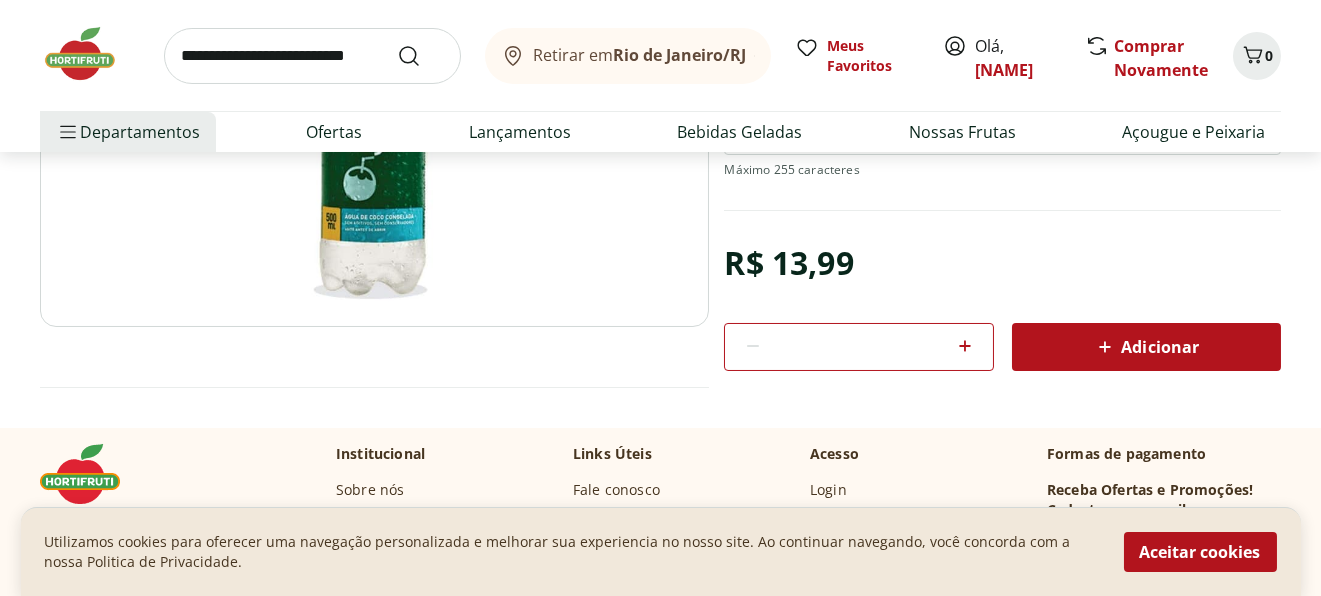 click 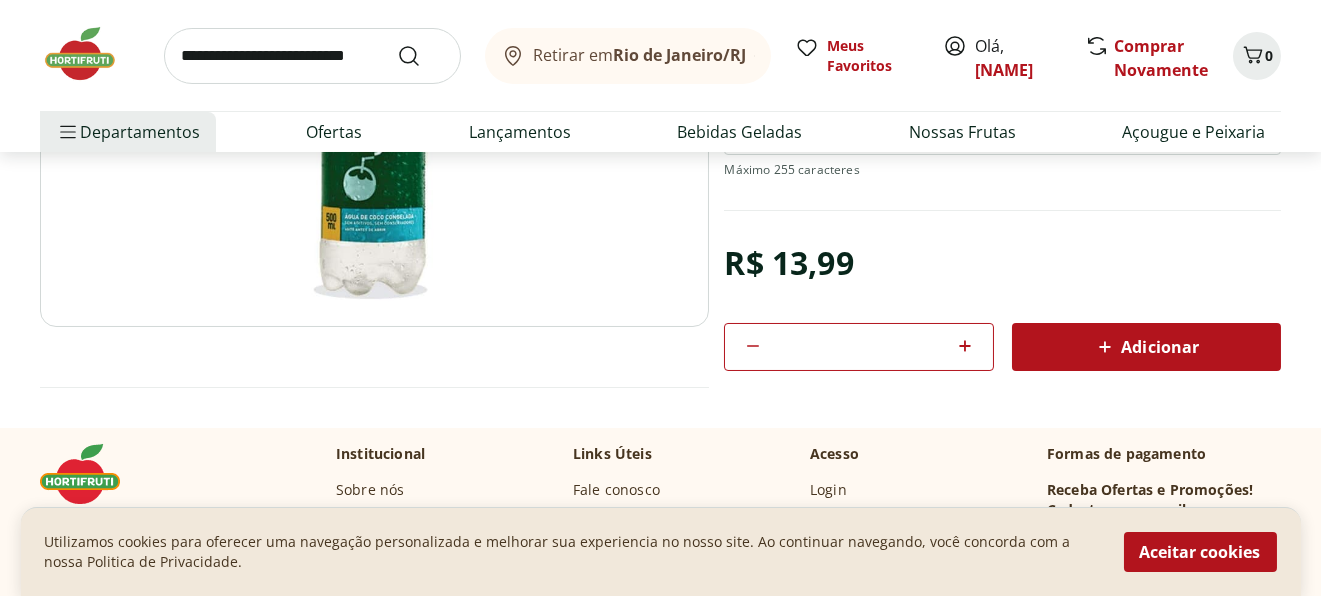 click on "Adicionar" at bounding box center [1146, 347] 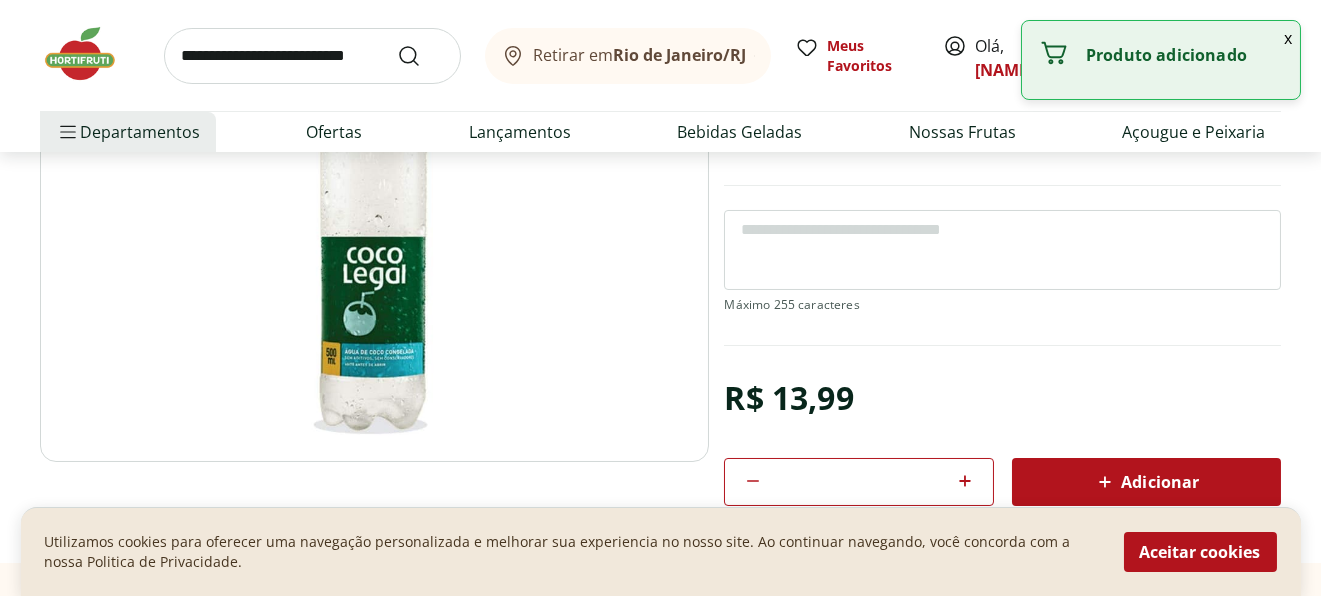 scroll, scrollTop: 0, scrollLeft: 0, axis: both 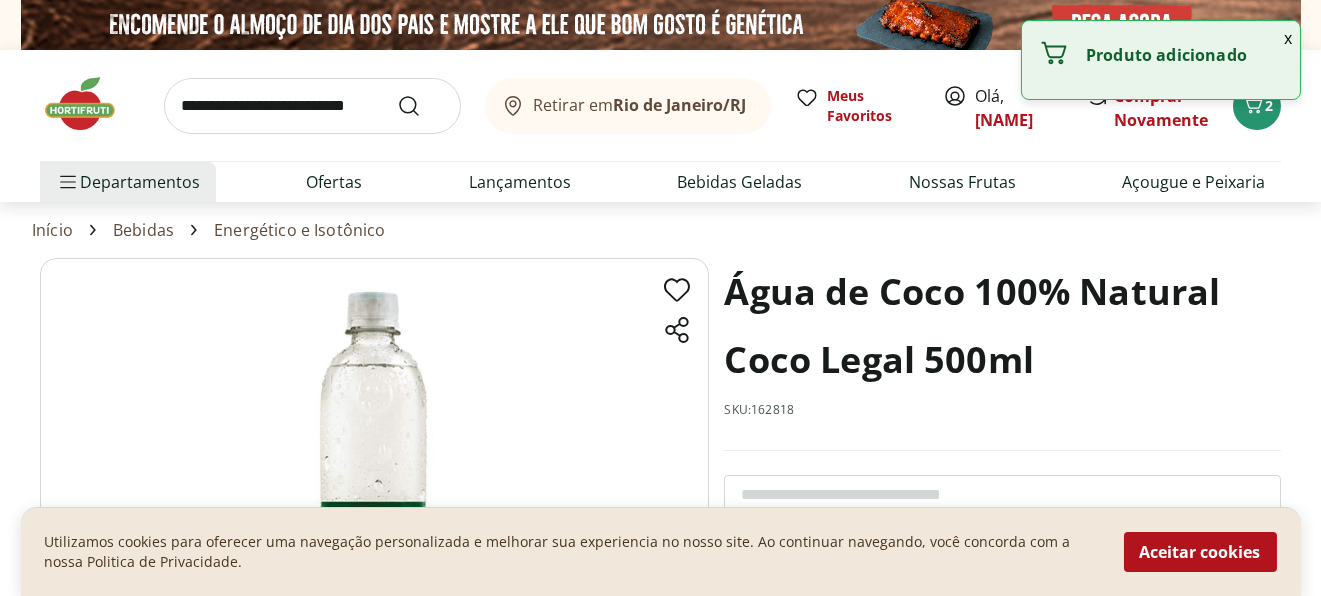 click at bounding box center (312, 106) 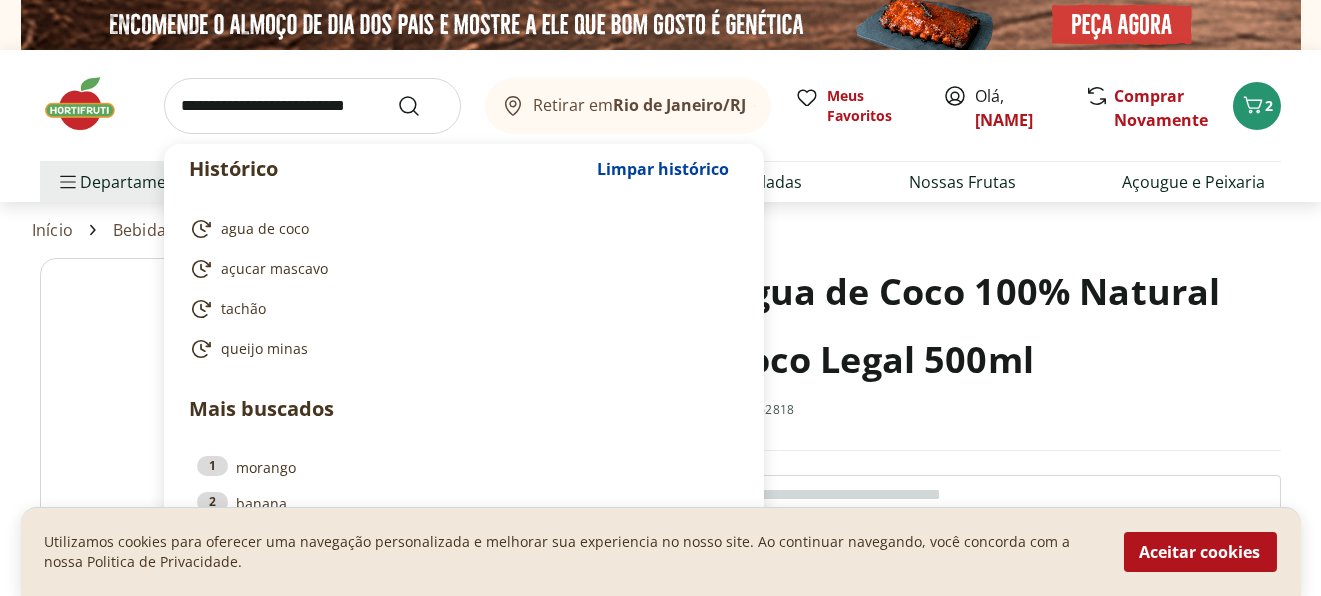 click at bounding box center [312, 106] 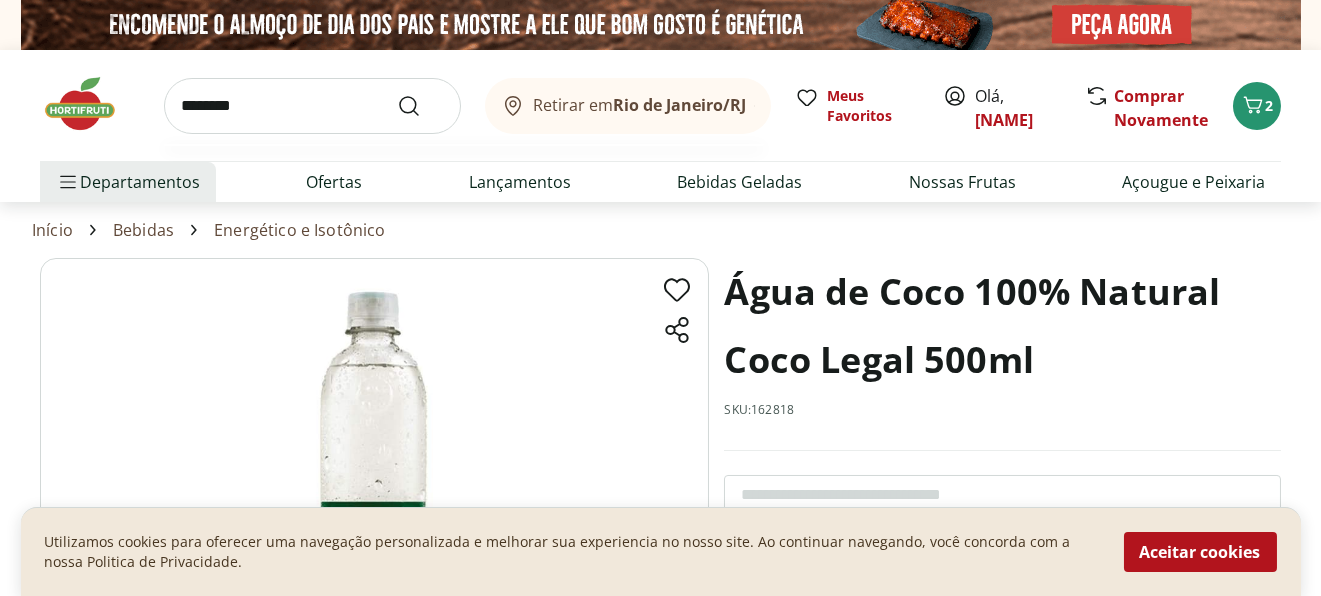 type on "********" 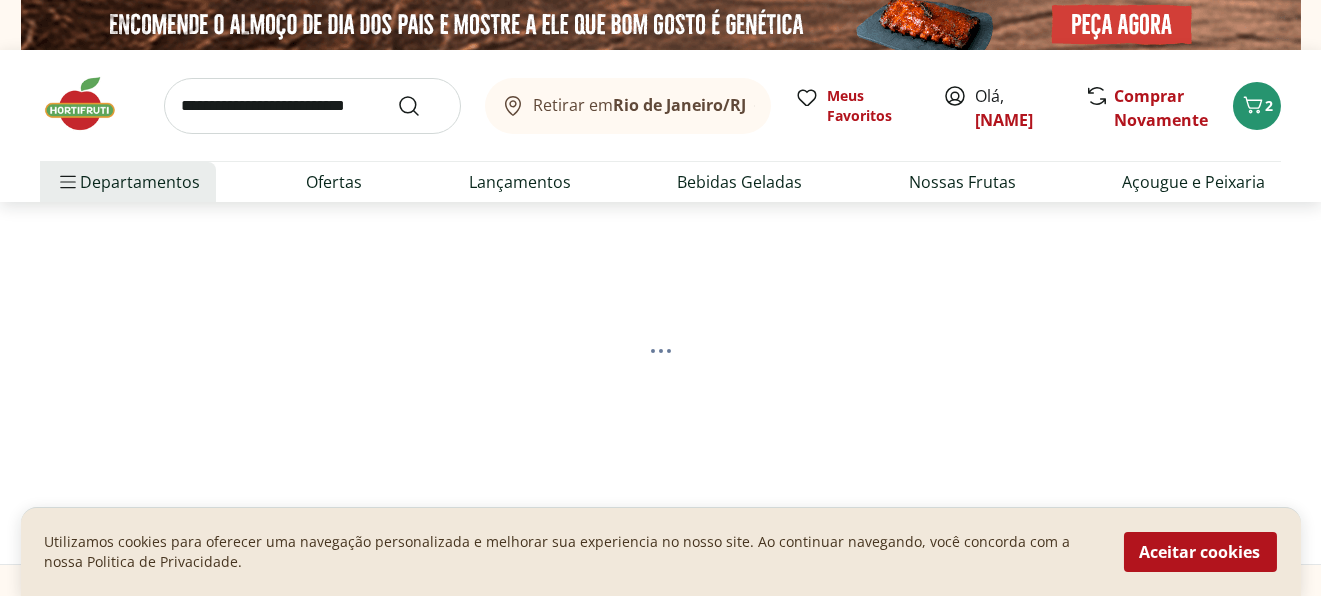 select on "**********" 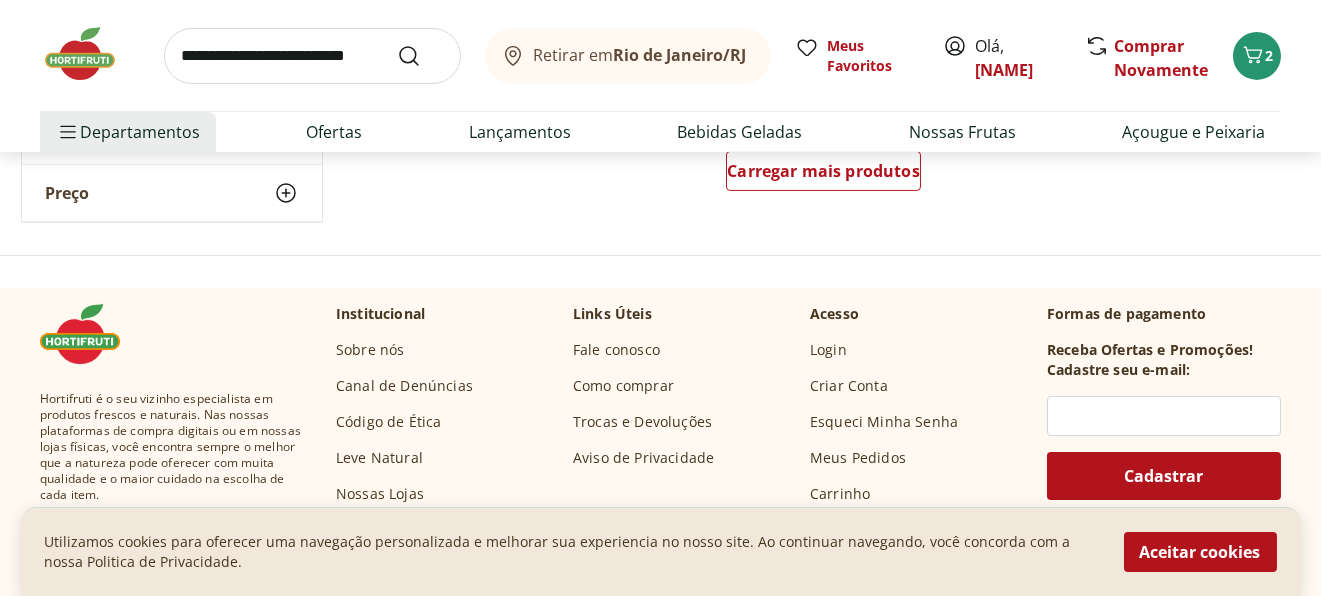 scroll, scrollTop: 1600, scrollLeft: 0, axis: vertical 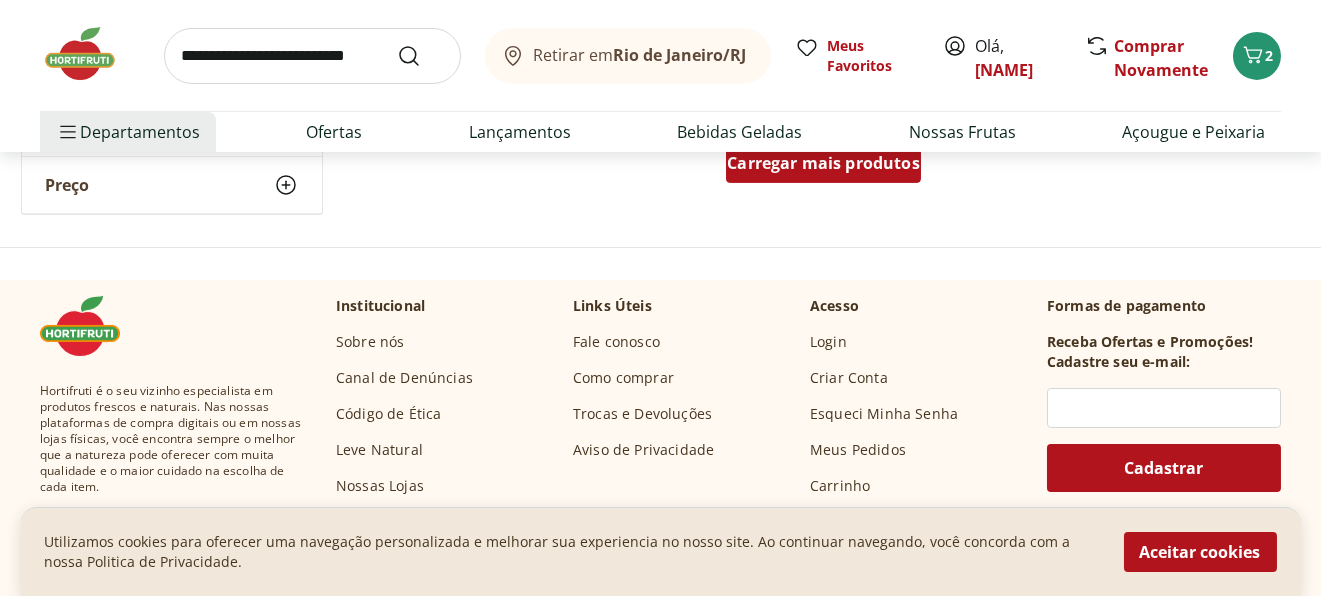 click on "Carregar mais produtos" at bounding box center (823, 163) 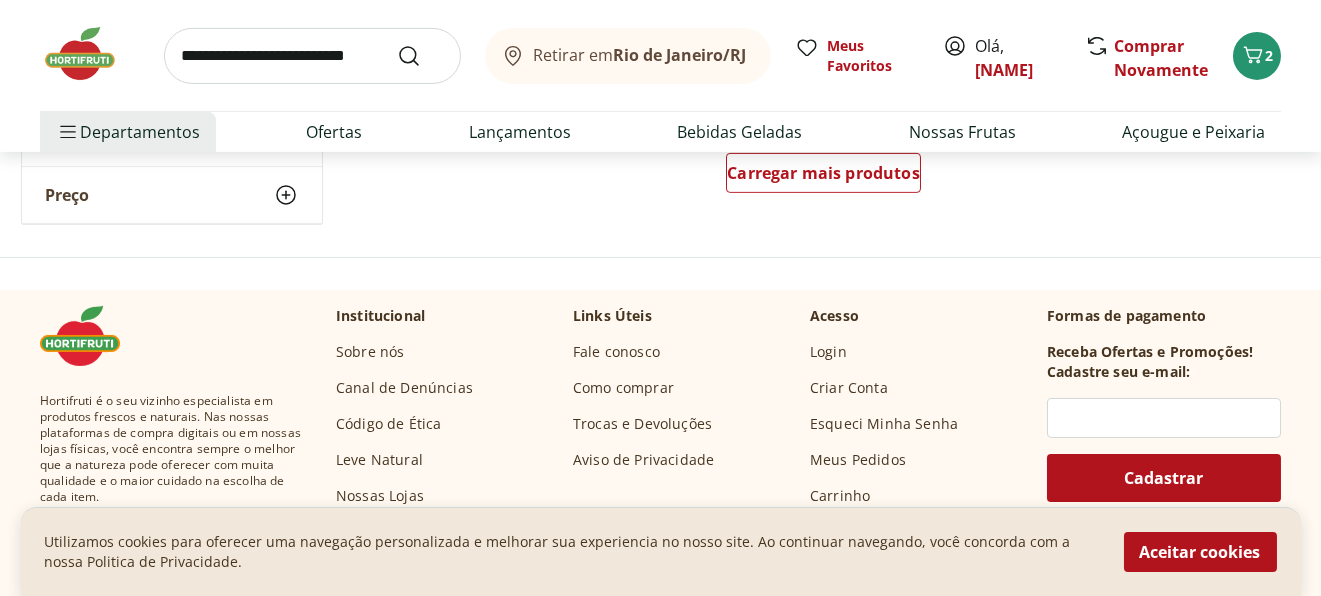 scroll, scrollTop: 2900, scrollLeft: 0, axis: vertical 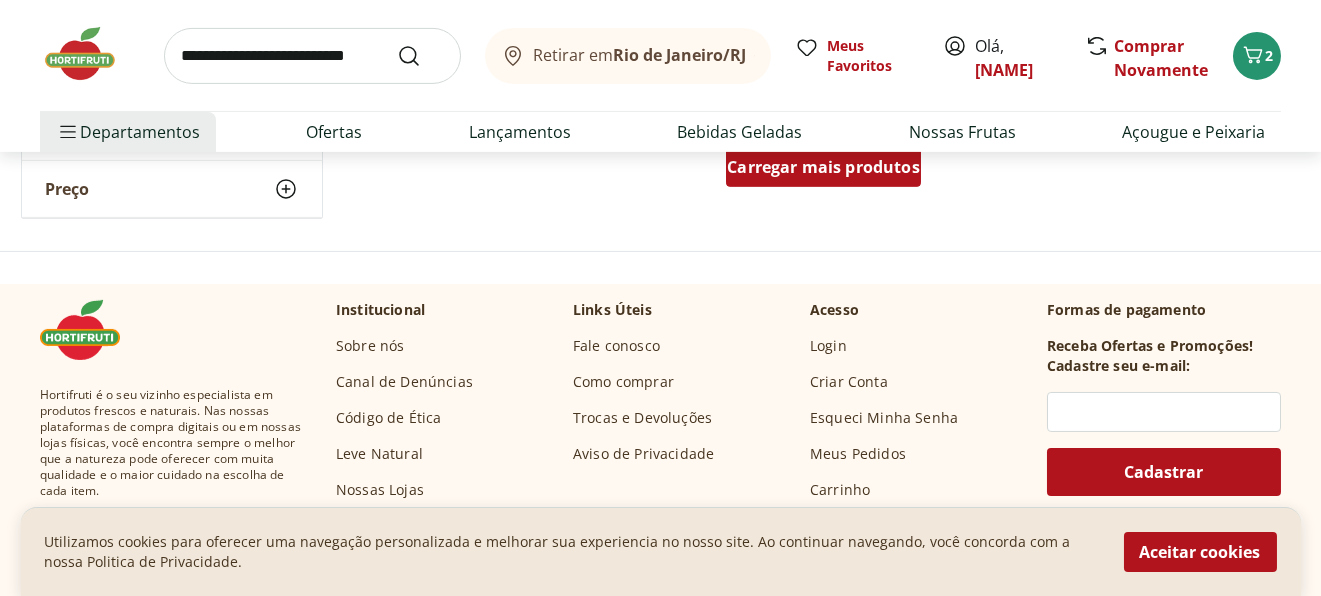 click on "Carregar mais produtos" at bounding box center (823, 167) 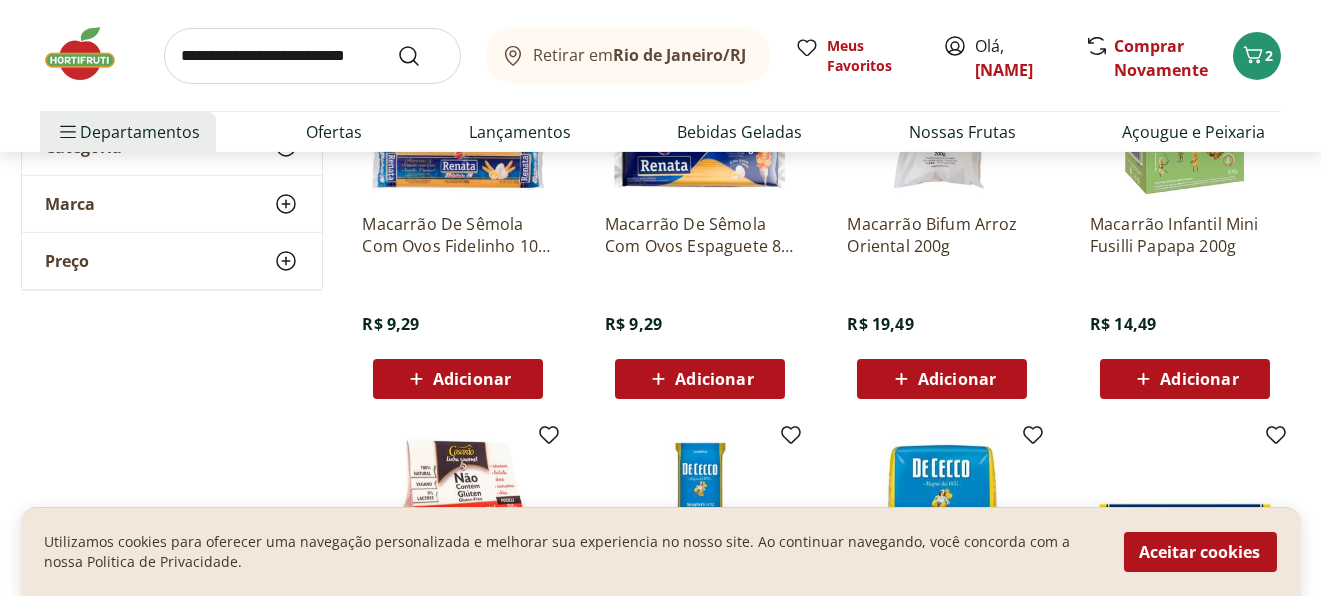 scroll, scrollTop: 2500, scrollLeft: 0, axis: vertical 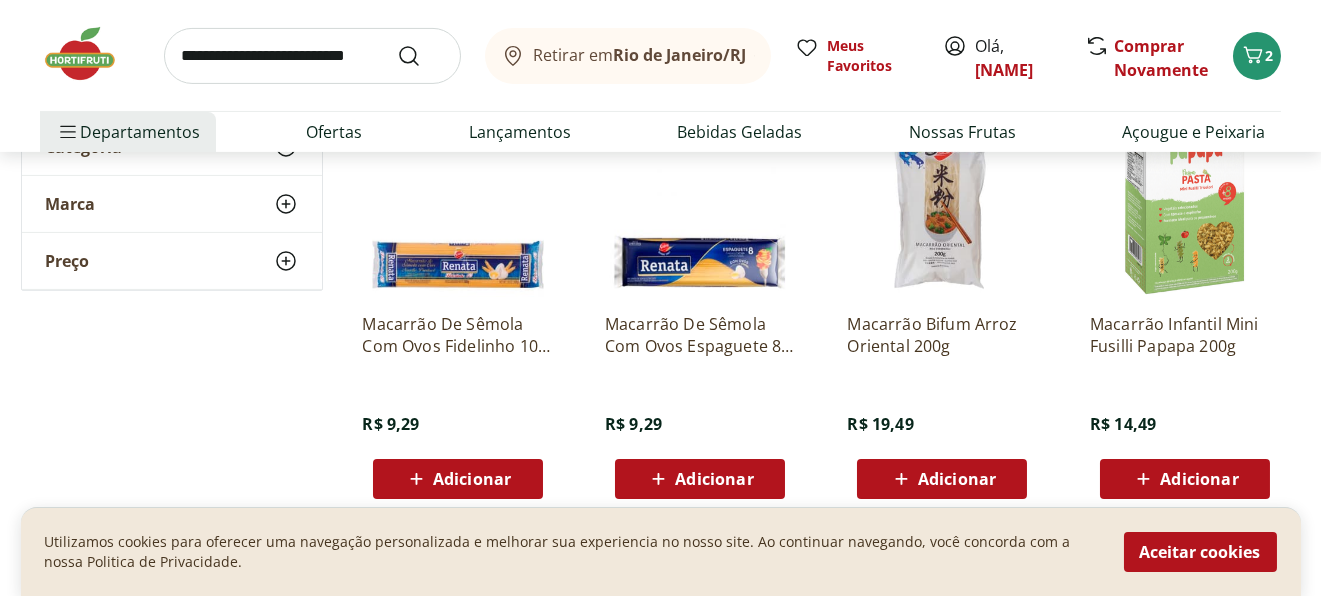 click on "Adicionar" at bounding box center (714, 479) 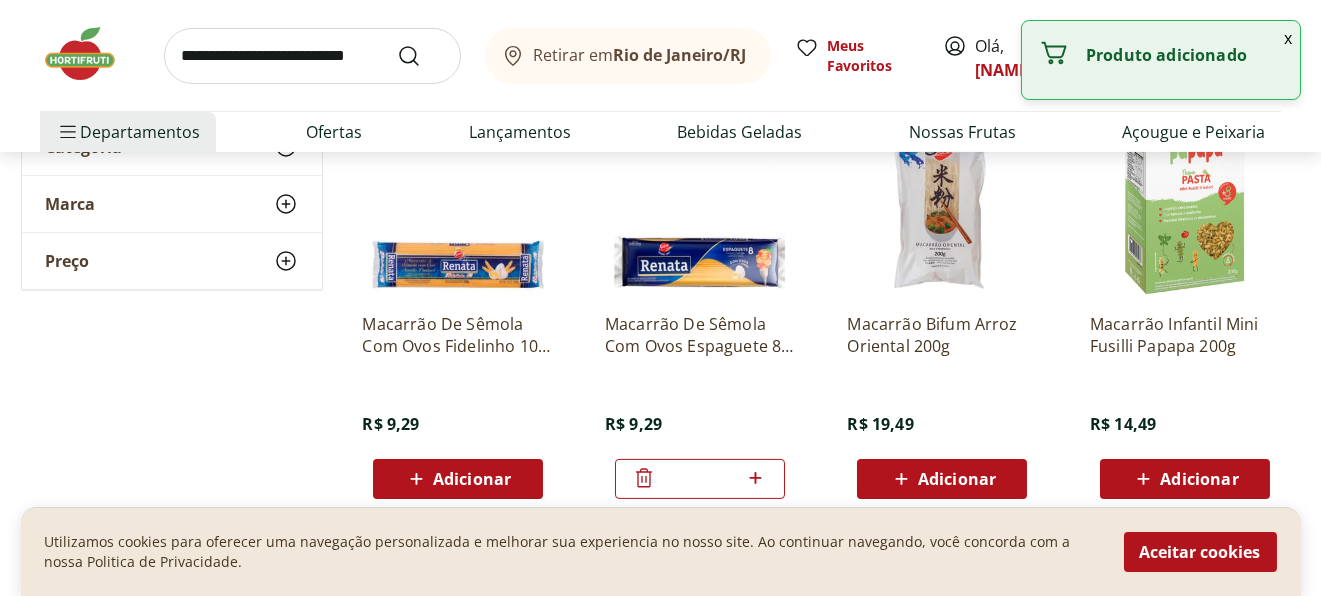 click on "Adicionar" at bounding box center (472, 479) 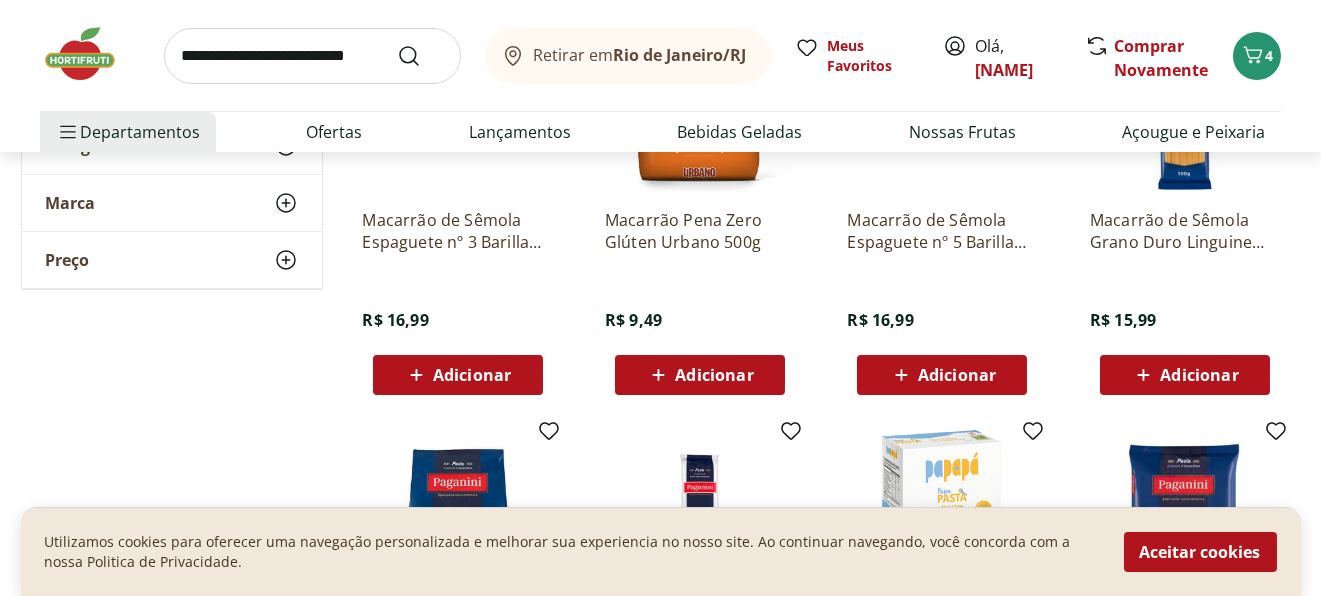 scroll, scrollTop: 1200, scrollLeft: 0, axis: vertical 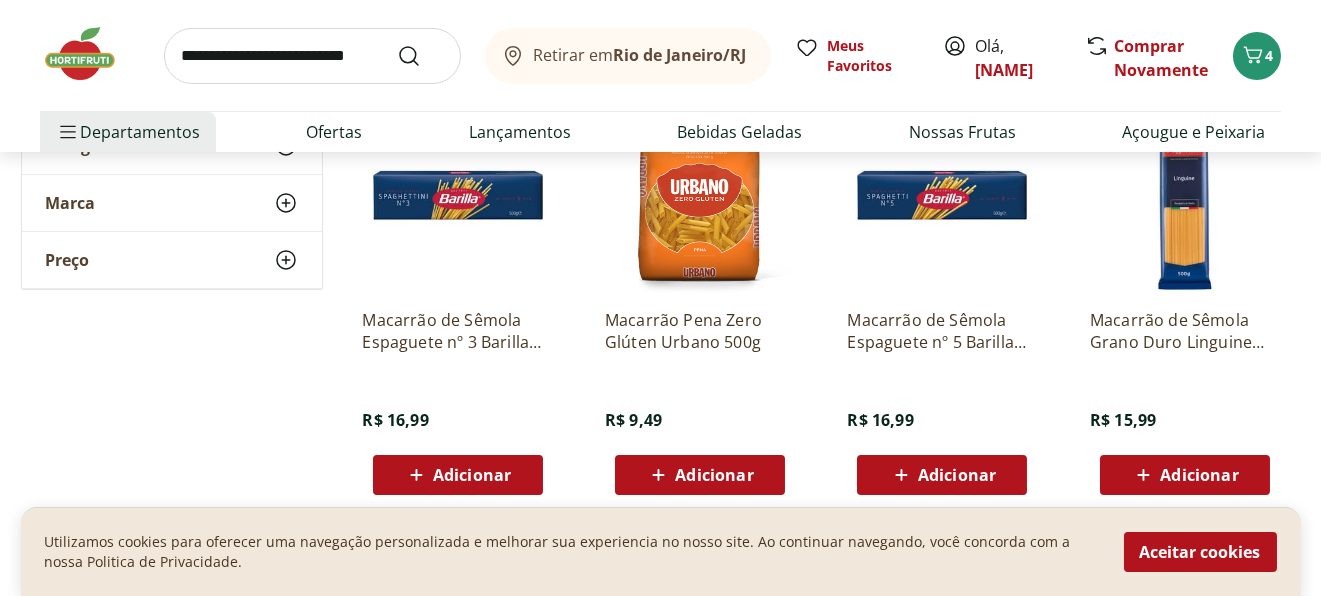 click at bounding box center (312, 56) 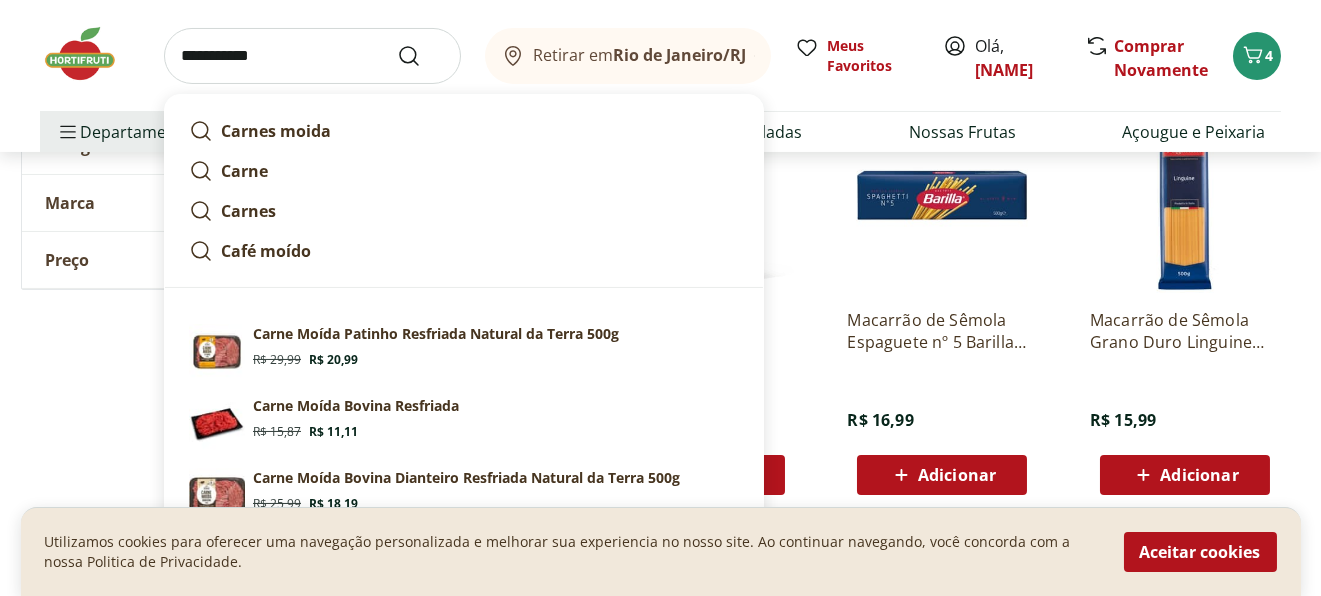 type on "**********" 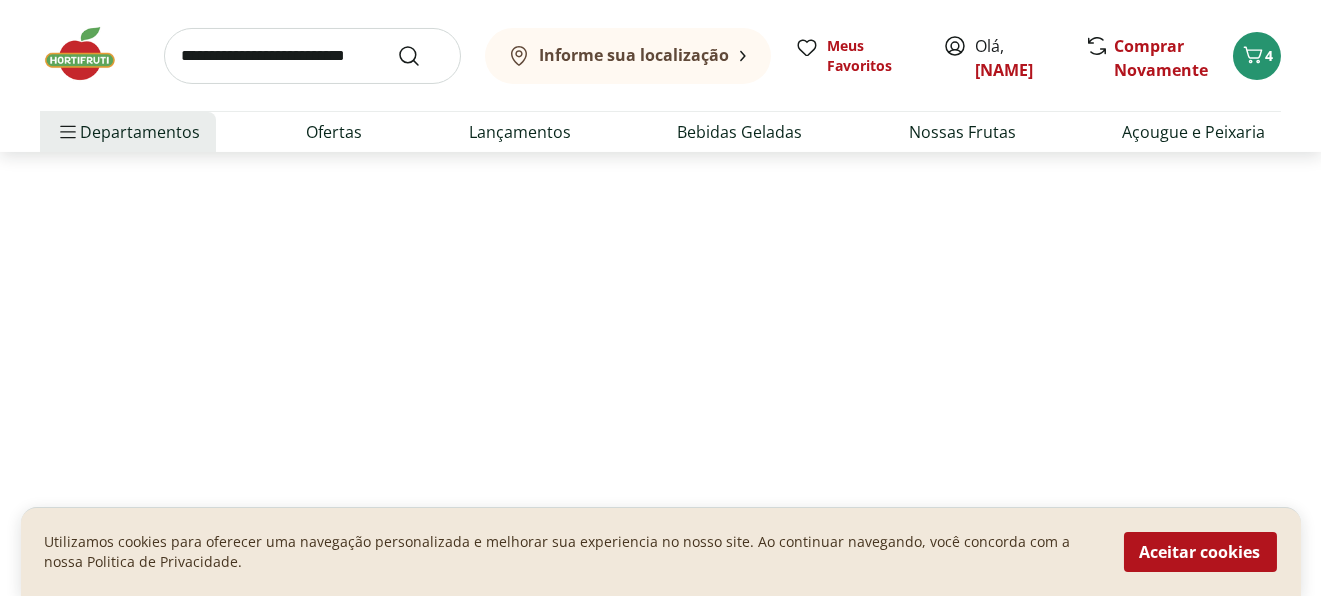 scroll, scrollTop: 0, scrollLeft: 0, axis: both 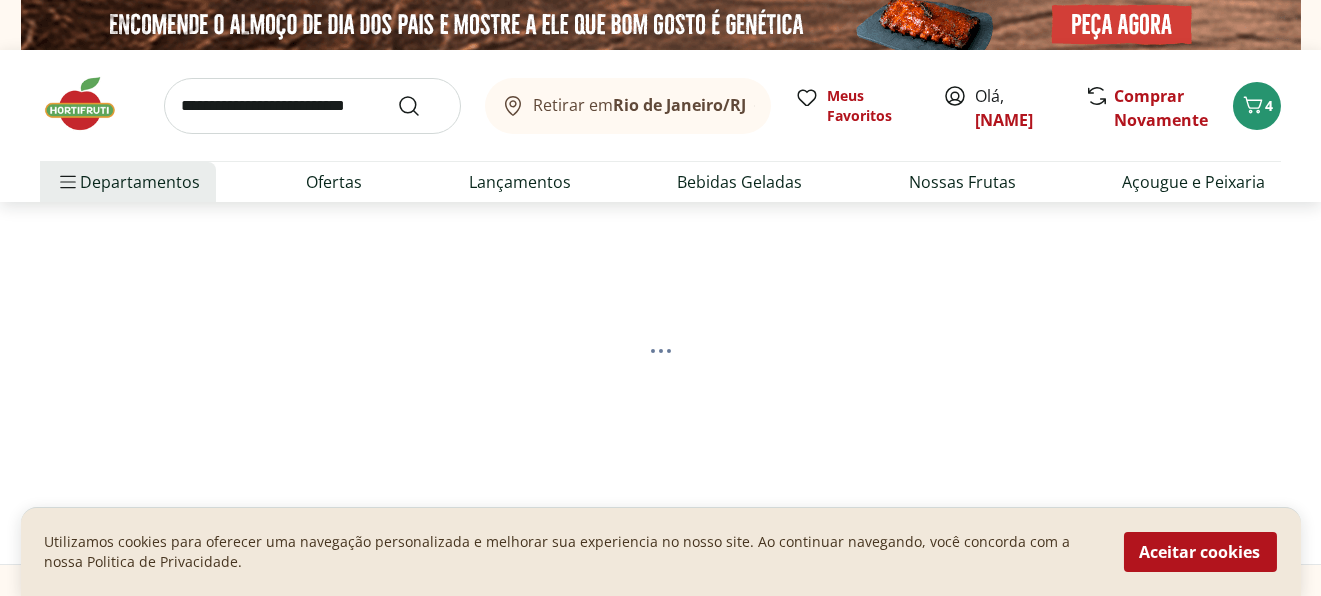 select on "**********" 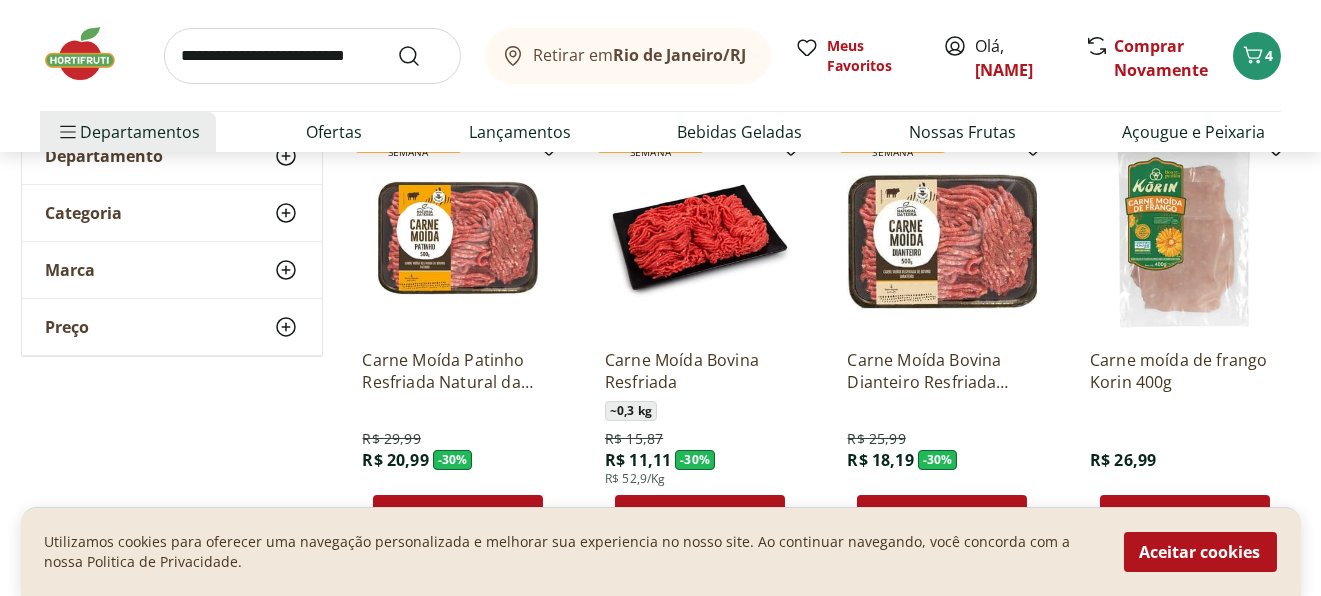 scroll, scrollTop: 299, scrollLeft: 0, axis: vertical 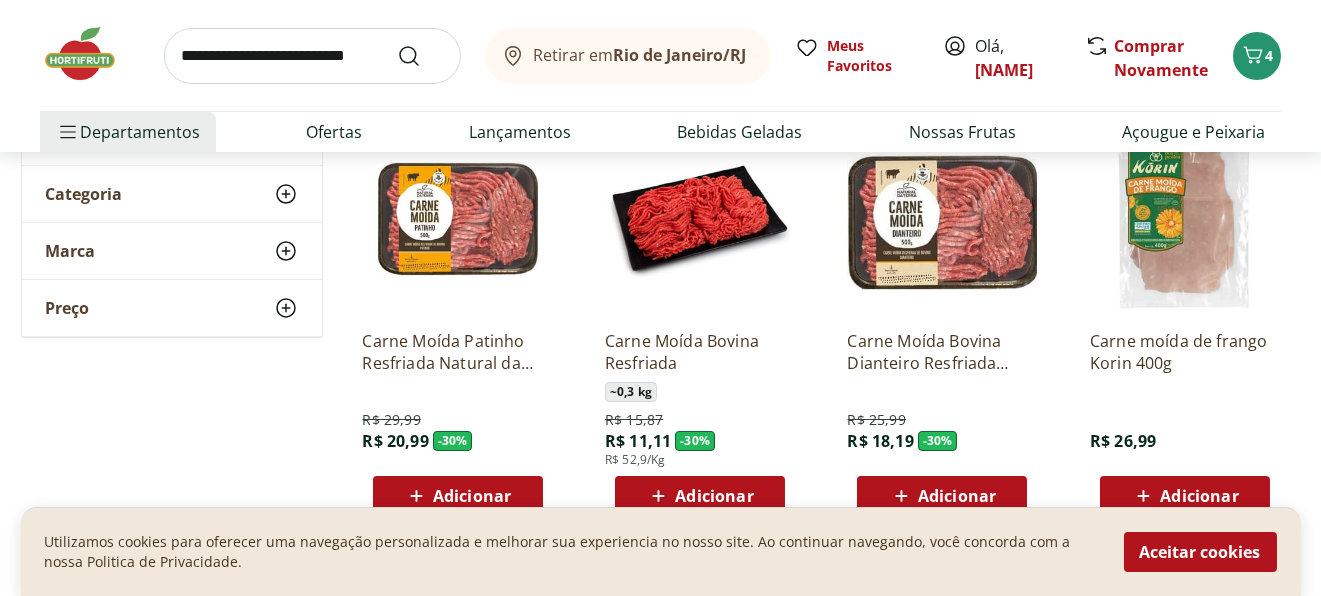 click on "Adicionar" at bounding box center [472, 496] 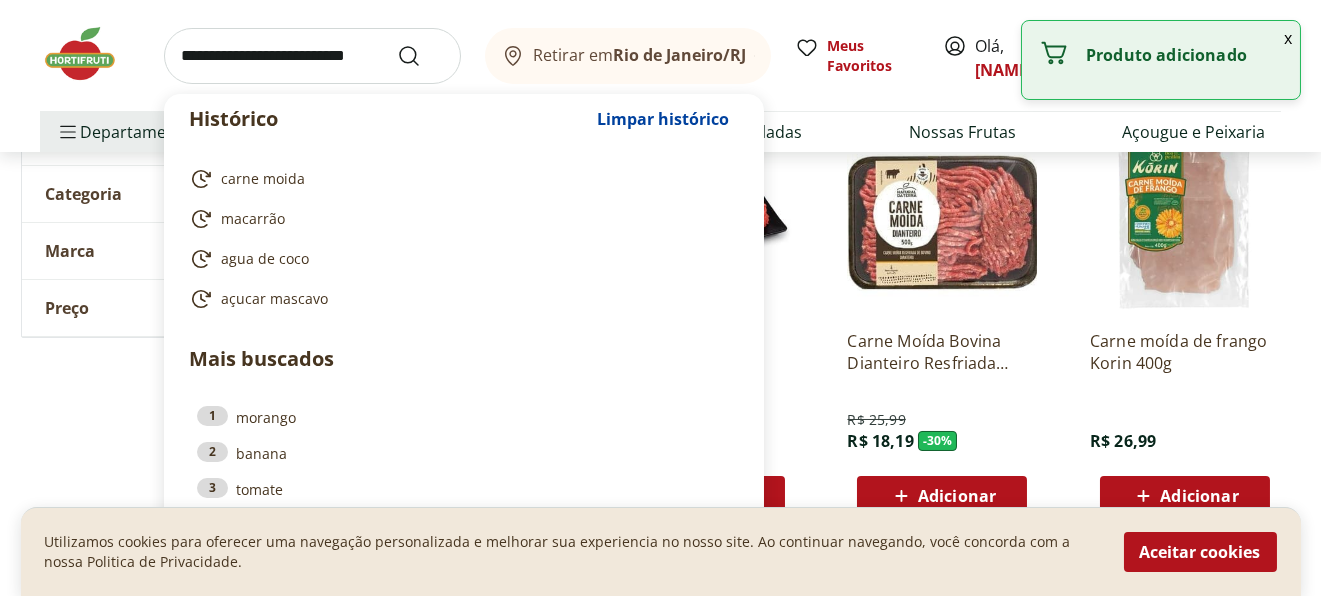 click at bounding box center (312, 56) 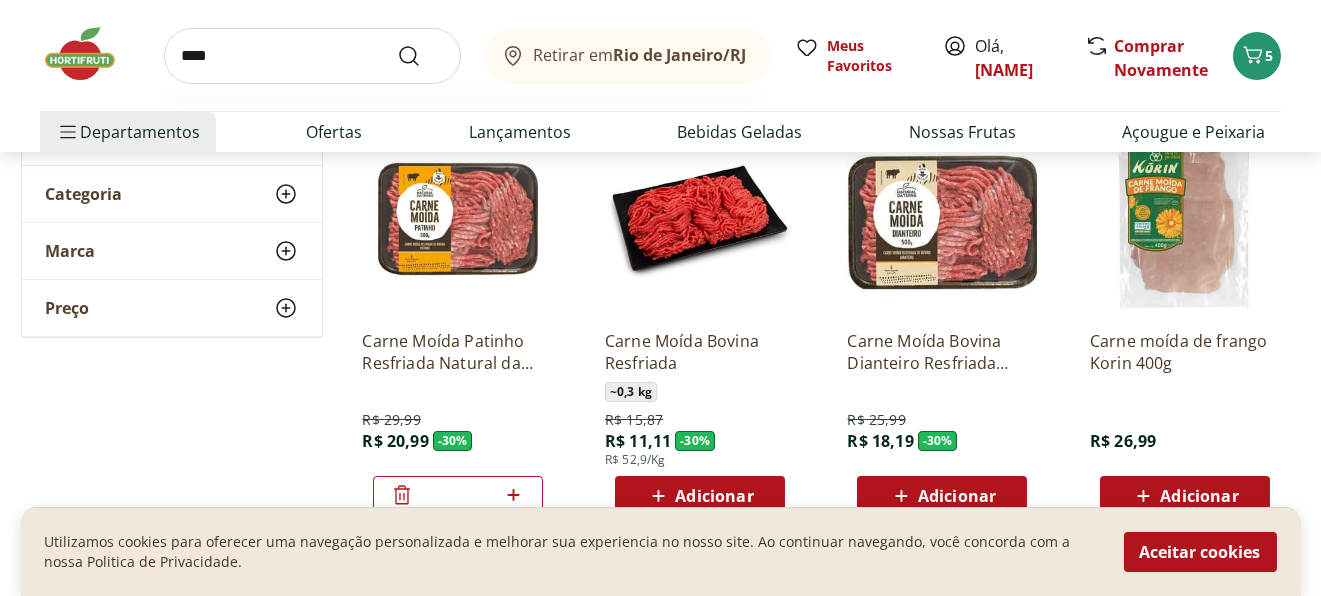 type on "****" 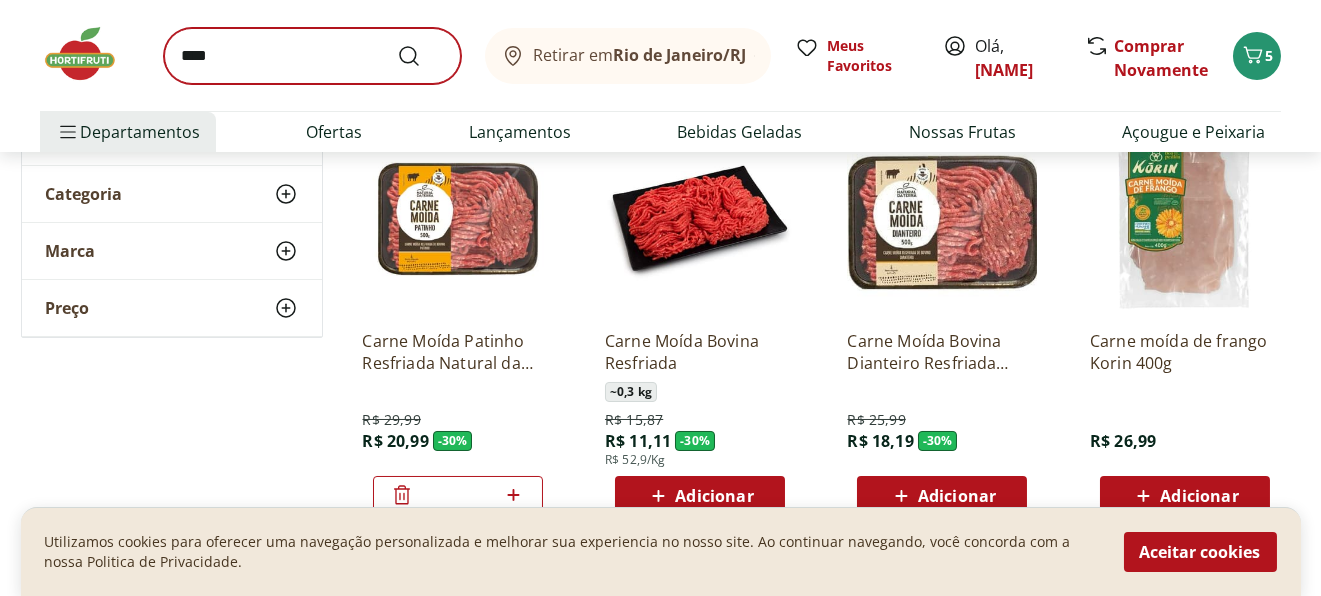 scroll, scrollTop: 0, scrollLeft: 0, axis: both 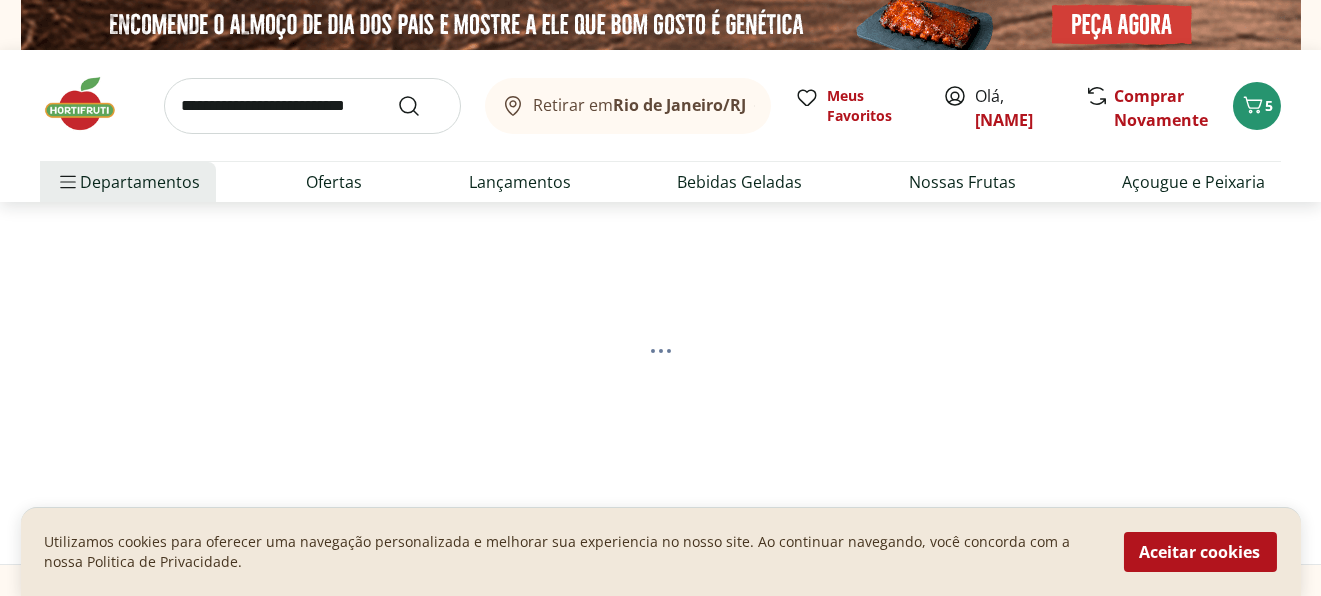 select on "**********" 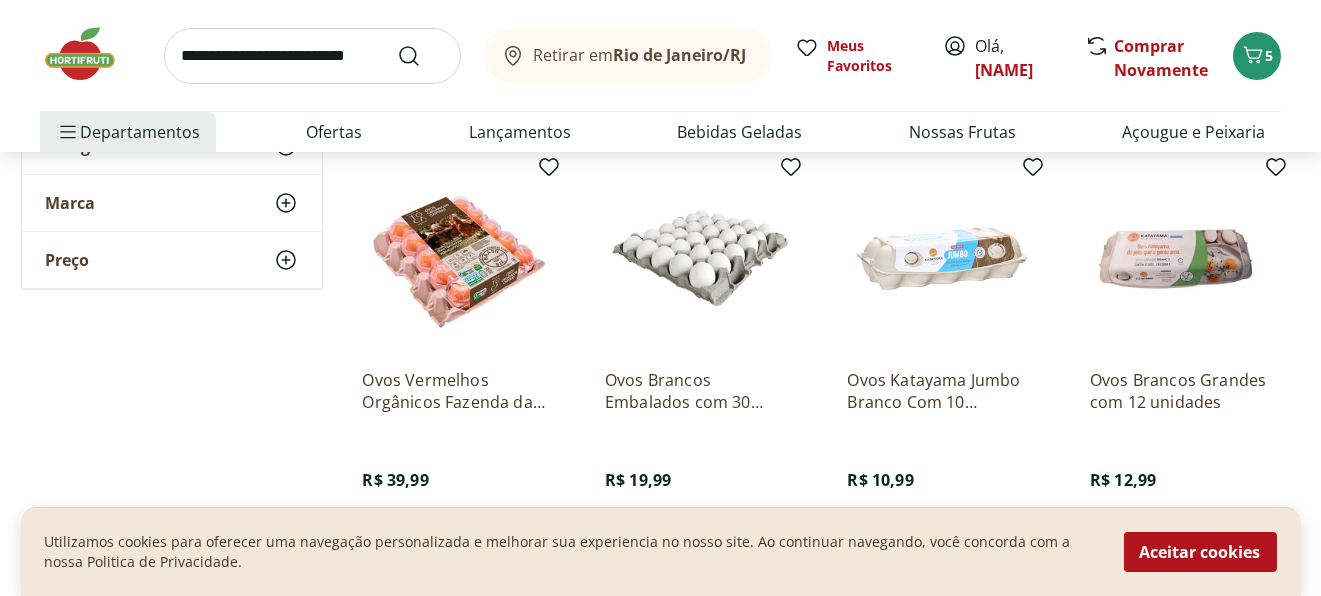 scroll, scrollTop: 800, scrollLeft: 0, axis: vertical 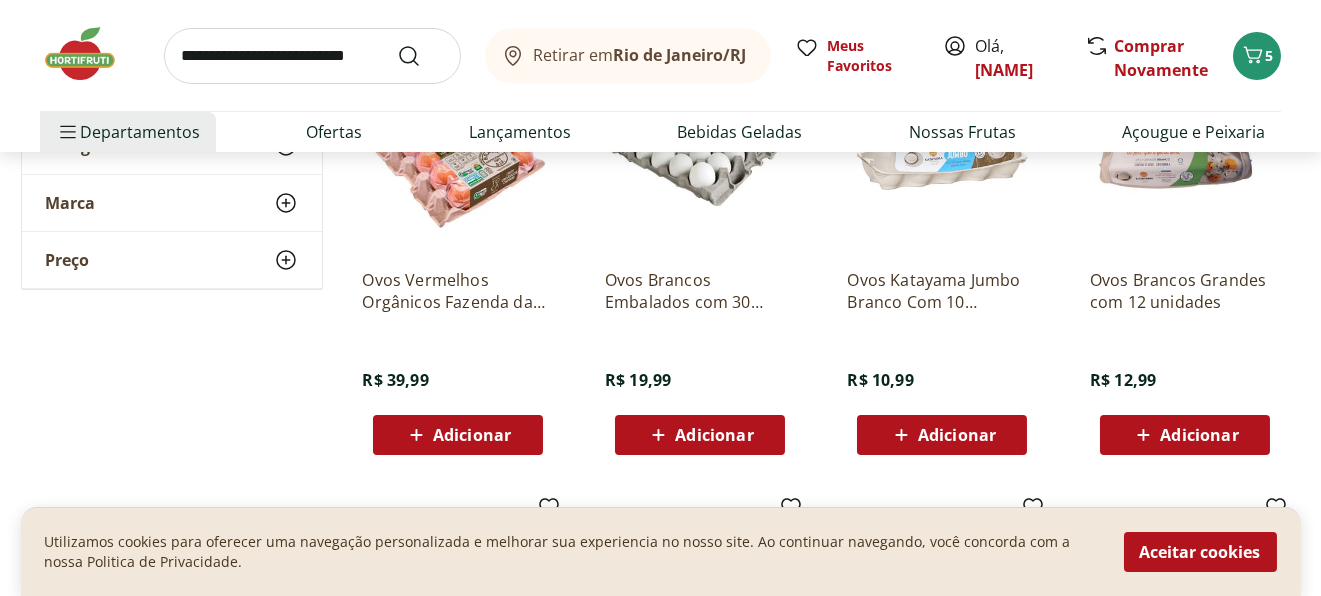 click on "Adicionar" at bounding box center (714, 435) 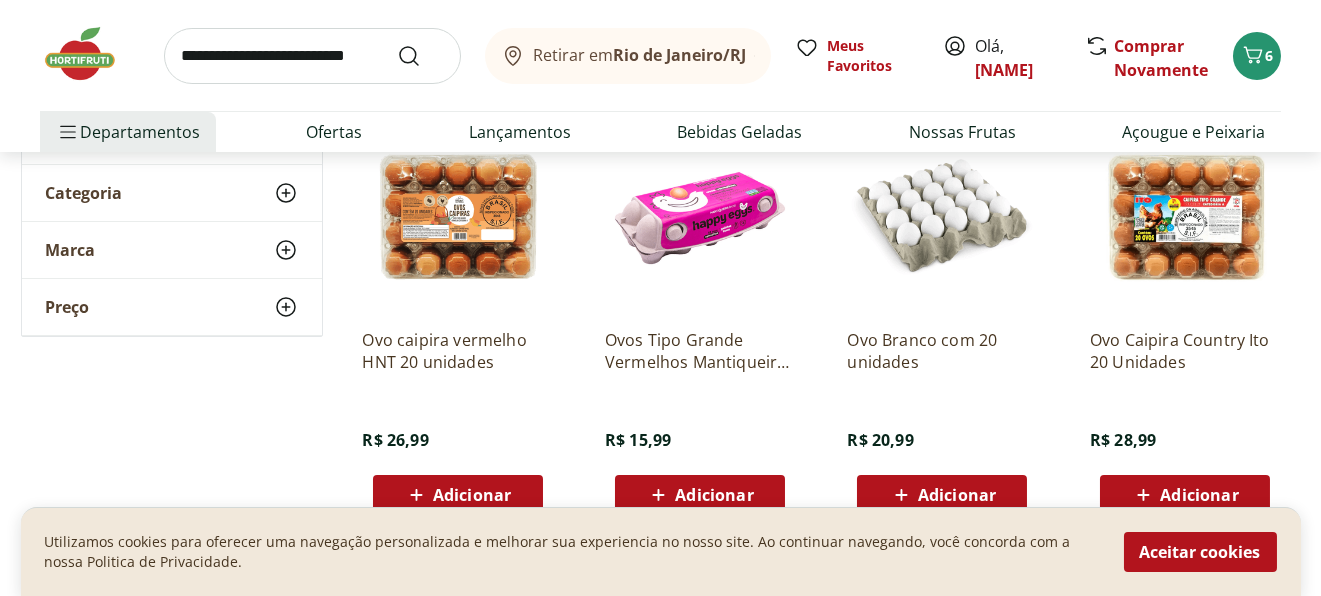 scroll, scrollTop: 0, scrollLeft: 0, axis: both 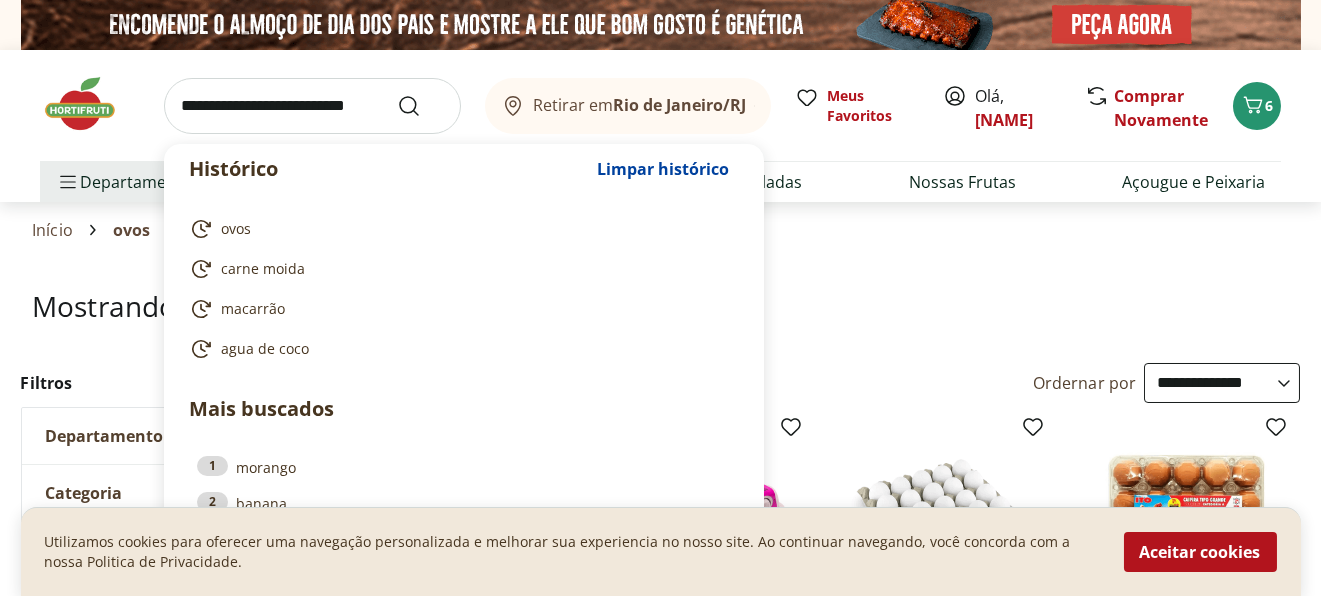 click at bounding box center (312, 106) 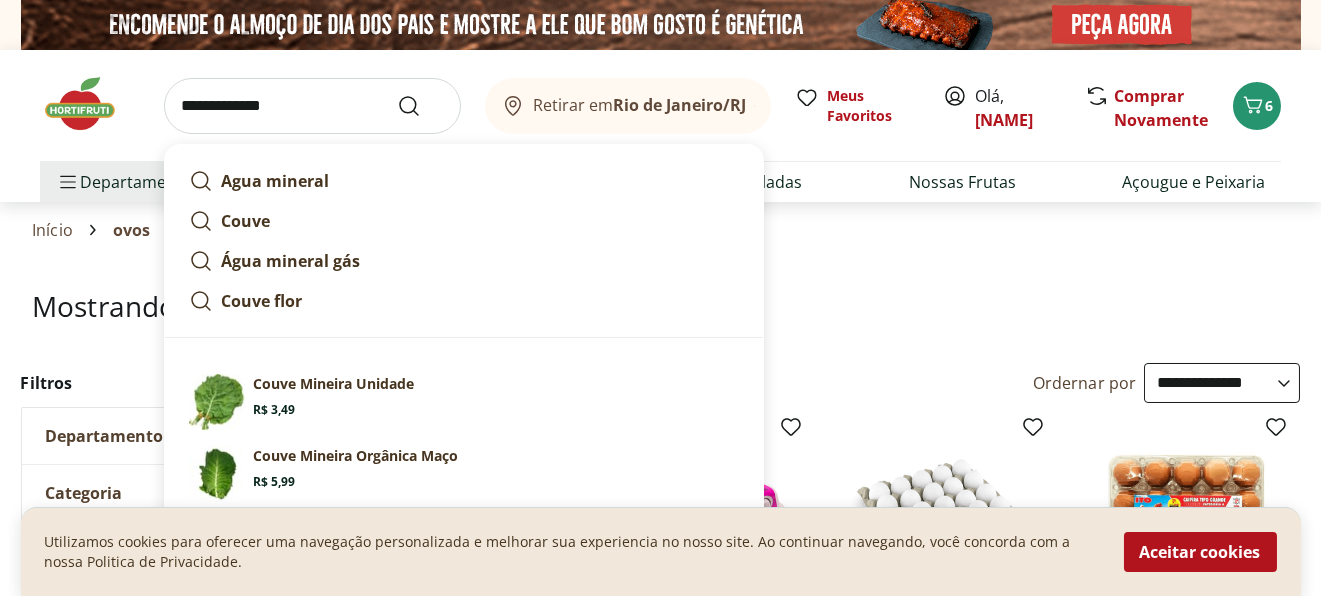 type on "**********" 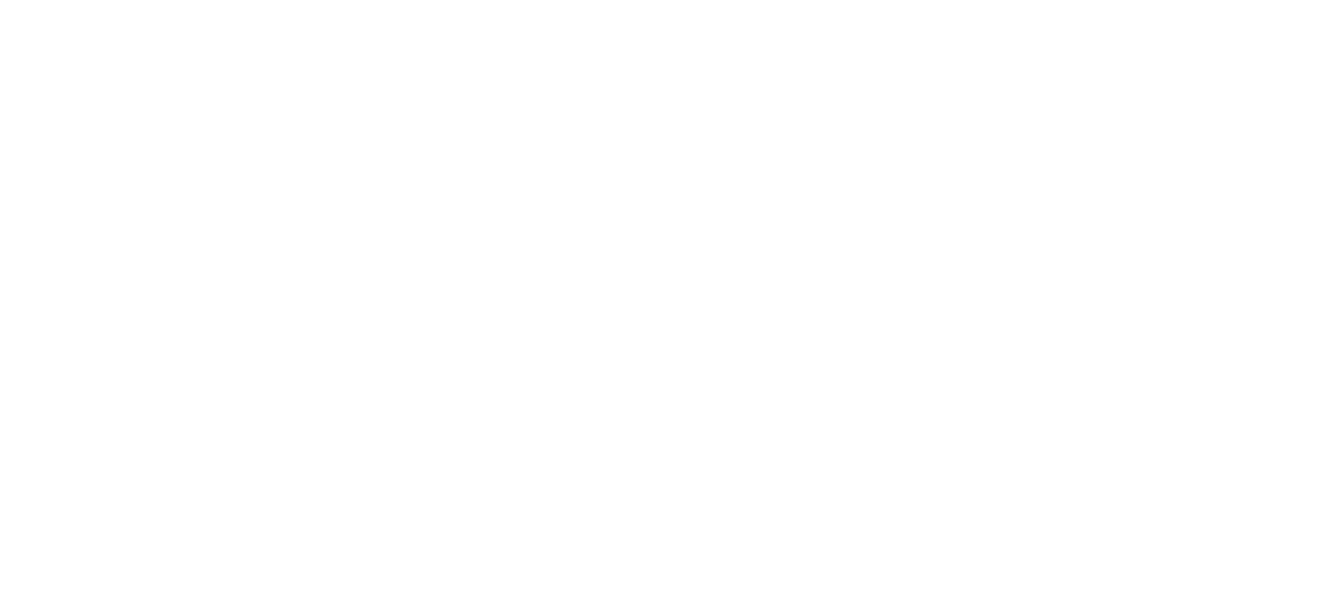 select on "**********" 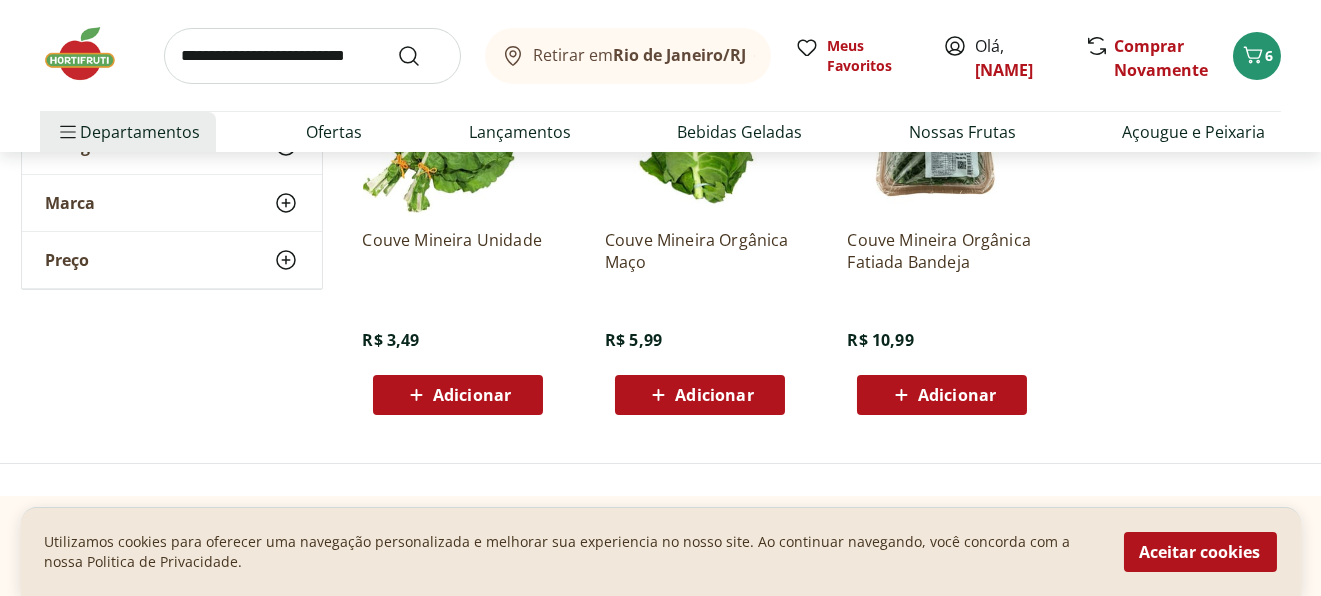scroll, scrollTop: 500, scrollLeft: 0, axis: vertical 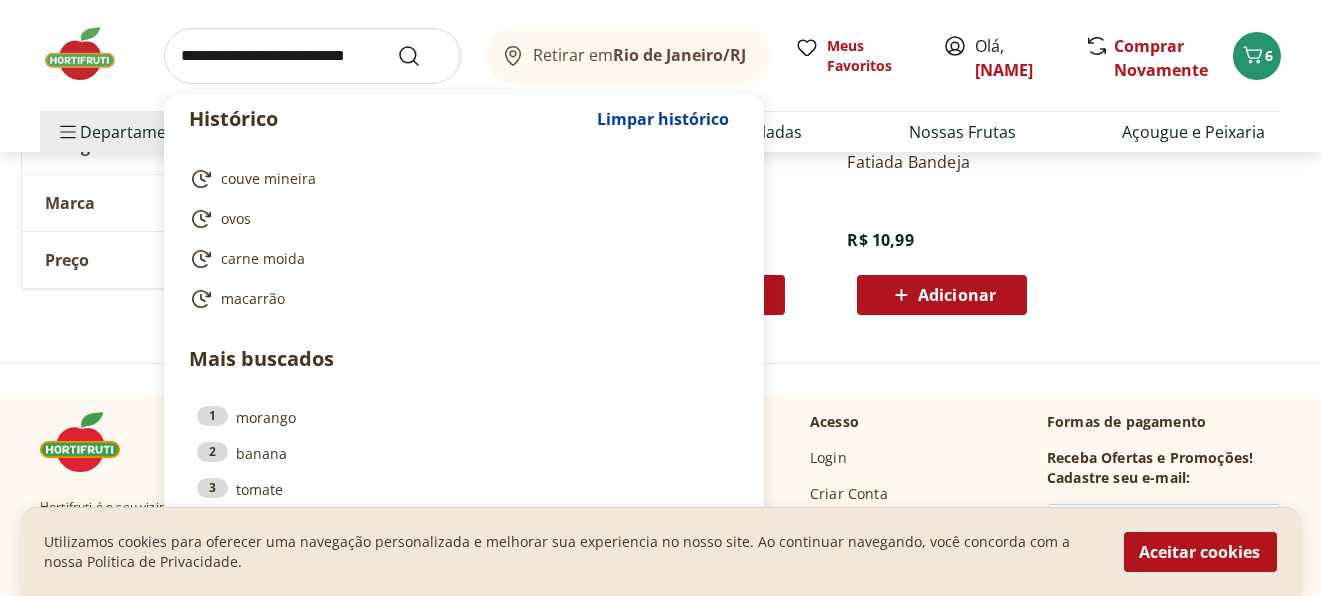 click at bounding box center [312, 56] 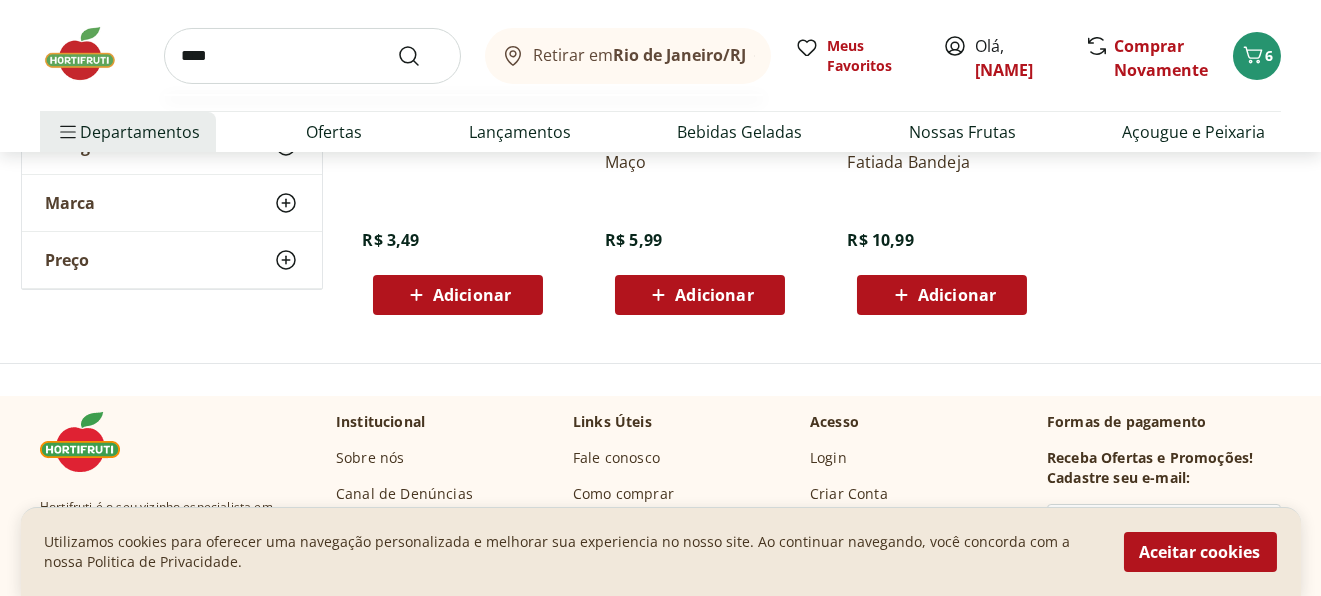 type on "*****" 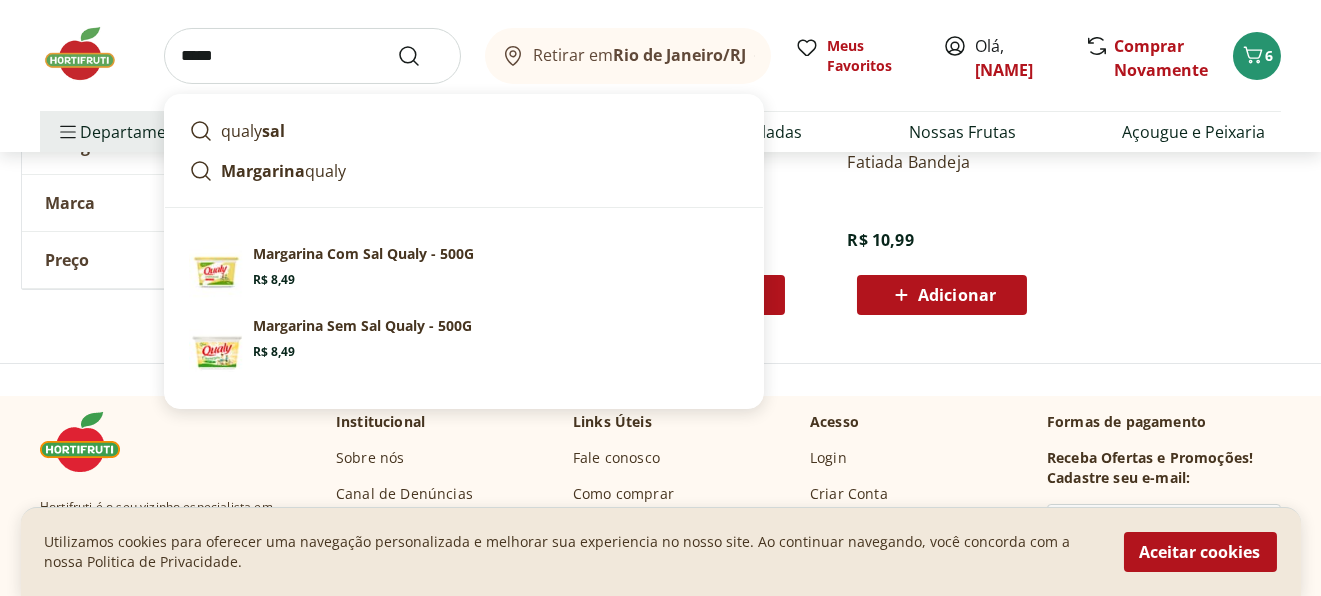 click at bounding box center [421, 56] 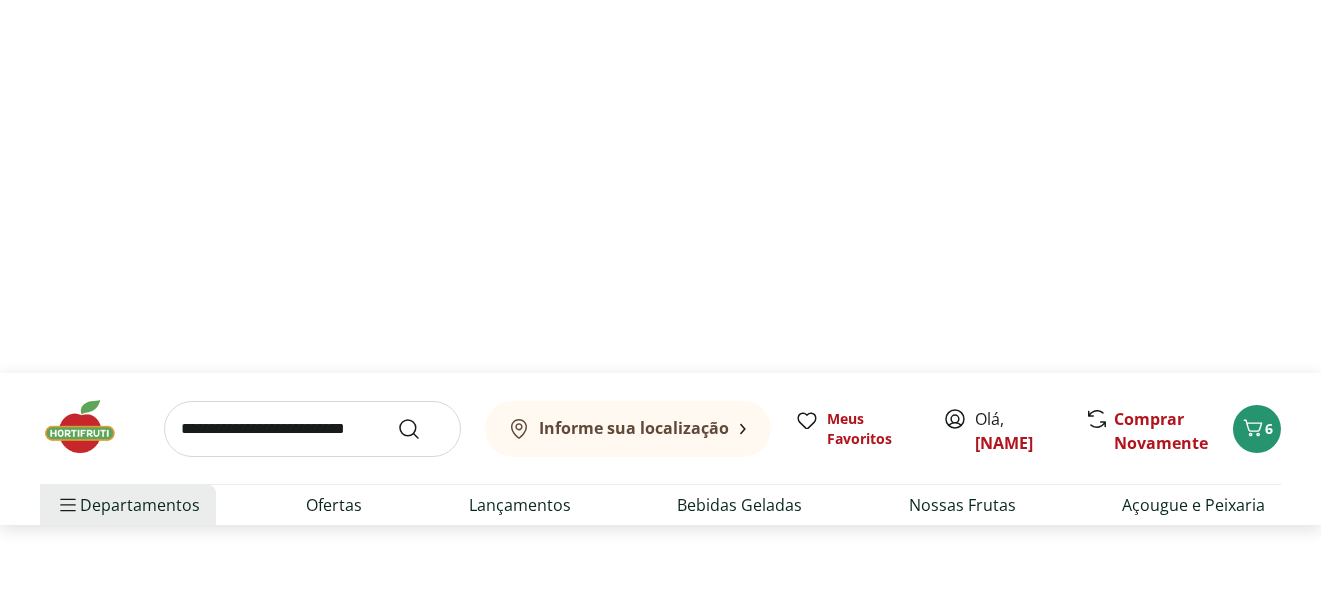scroll, scrollTop: 0, scrollLeft: 0, axis: both 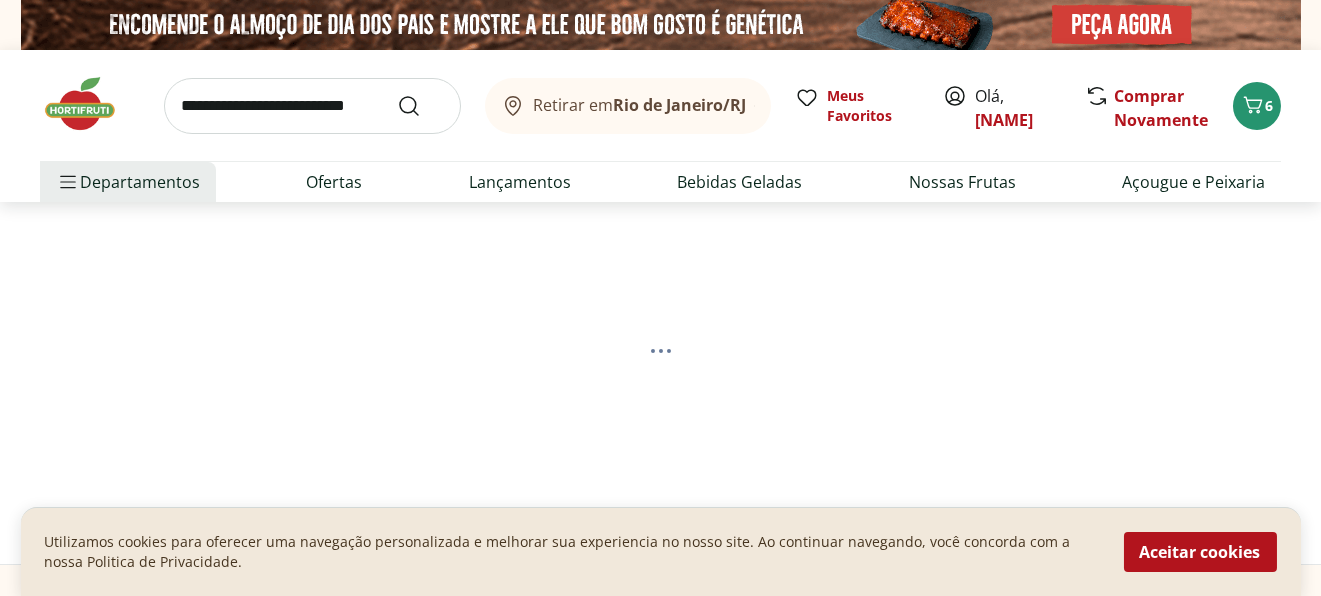 select on "**********" 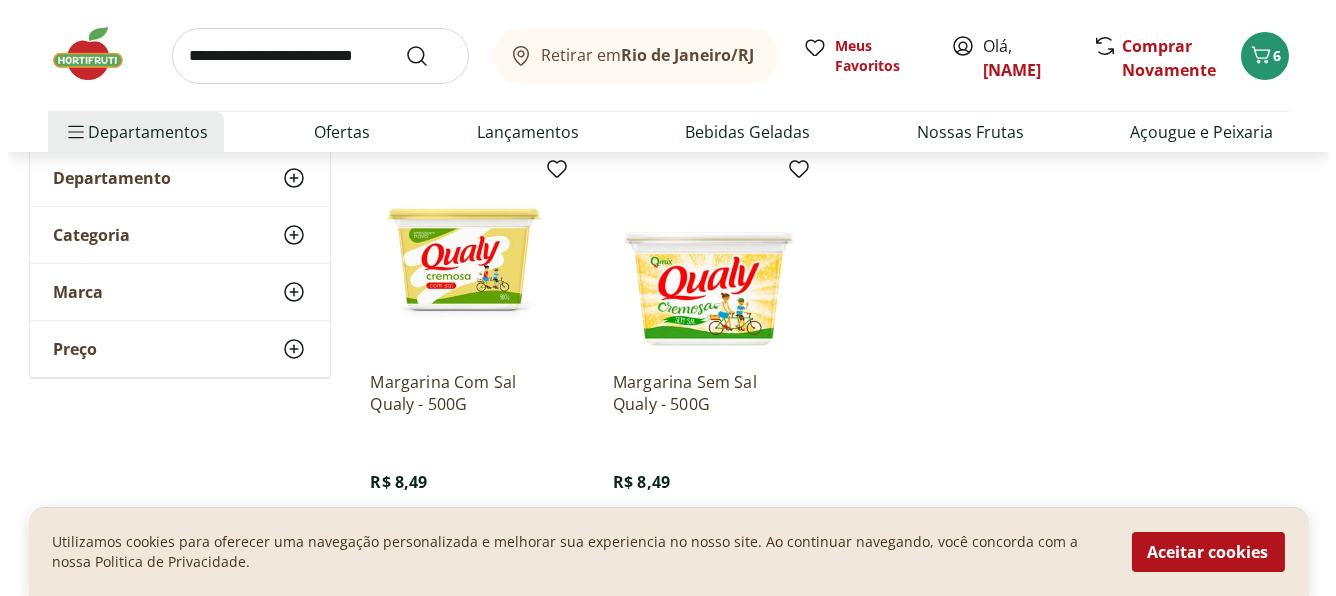 scroll, scrollTop: 299, scrollLeft: 0, axis: vertical 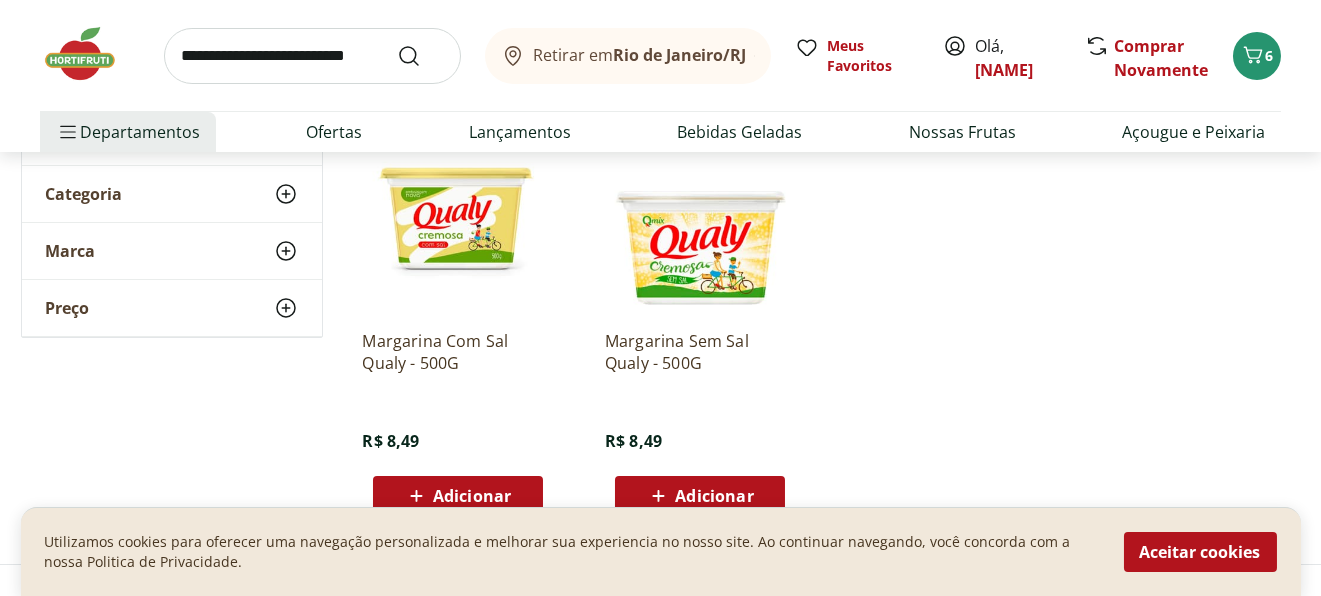 click on "Adicionar" at bounding box center [472, 496] 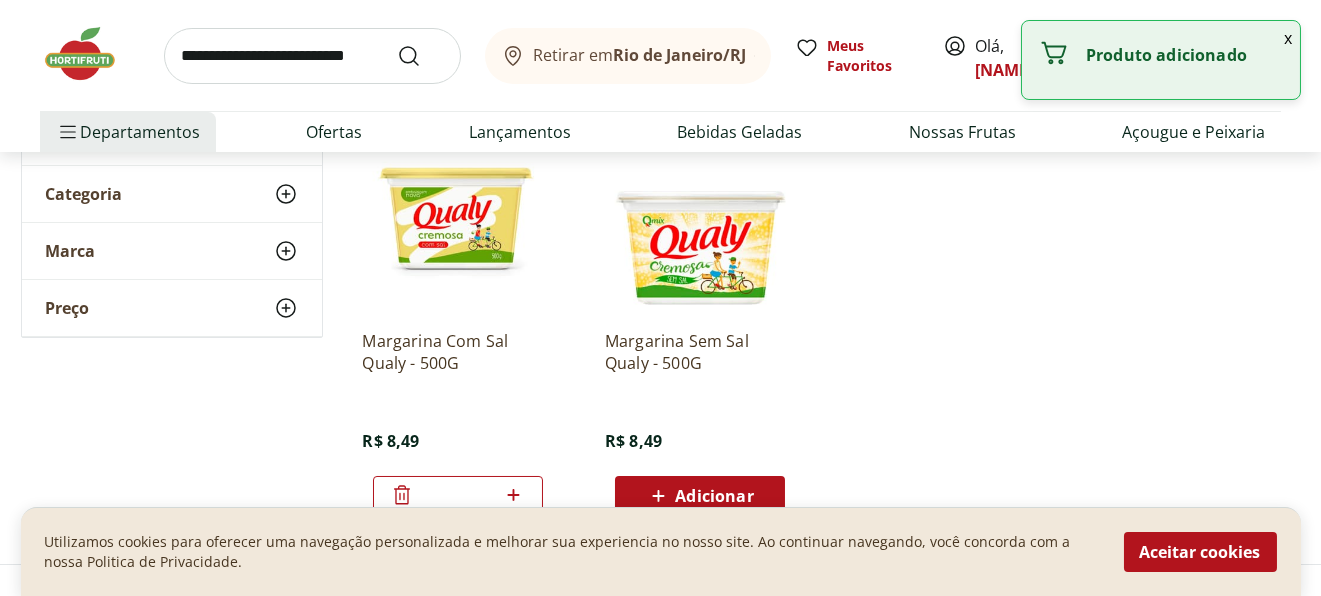 click at bounding box center (312, 56) 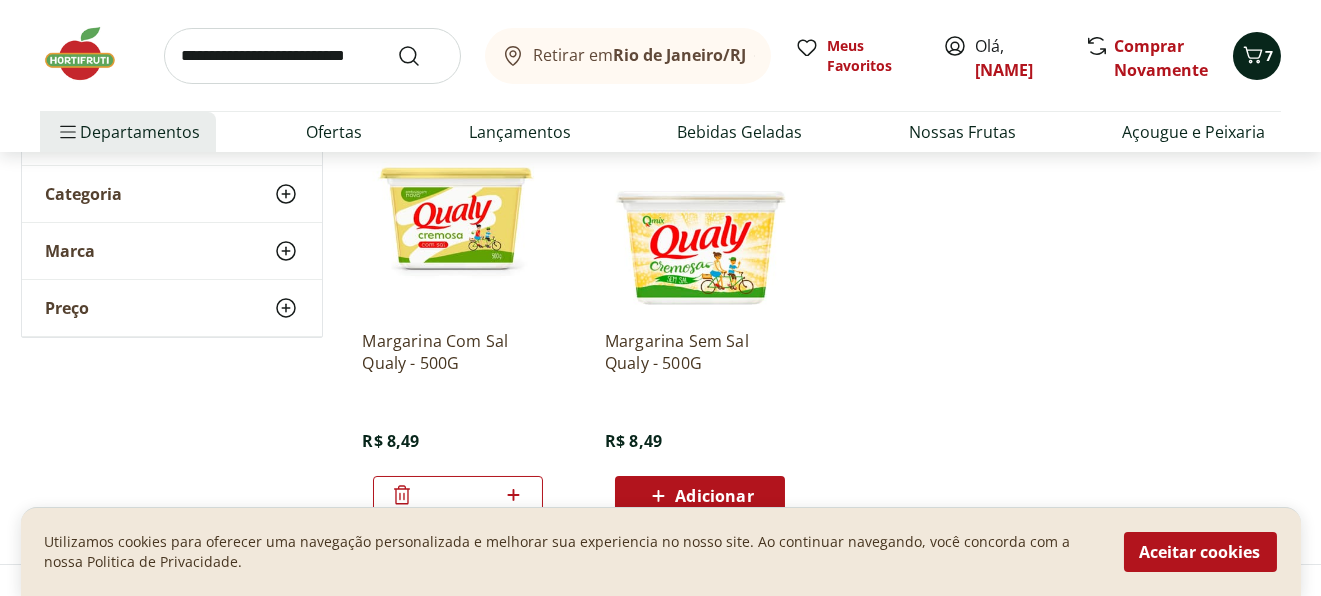click 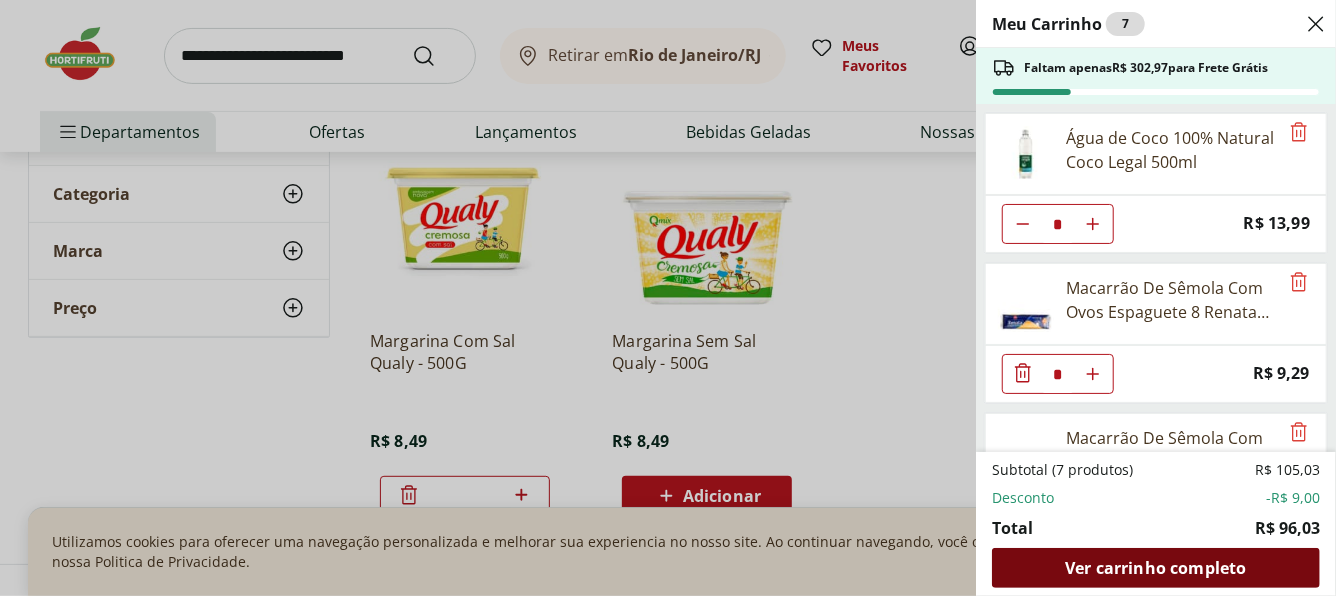 click on "Ver carrinho completo" at bounding box center (1155, 568) 